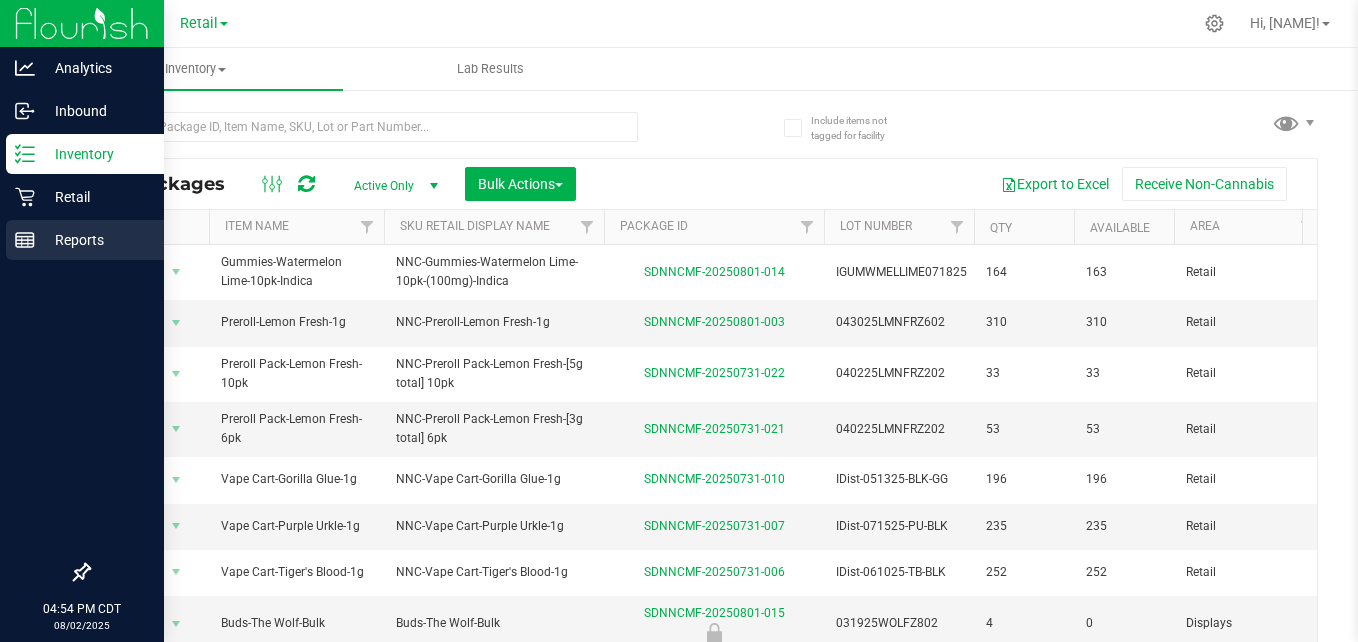 scroll, scrollTop: 0, scrollLeft: 0, axis: both 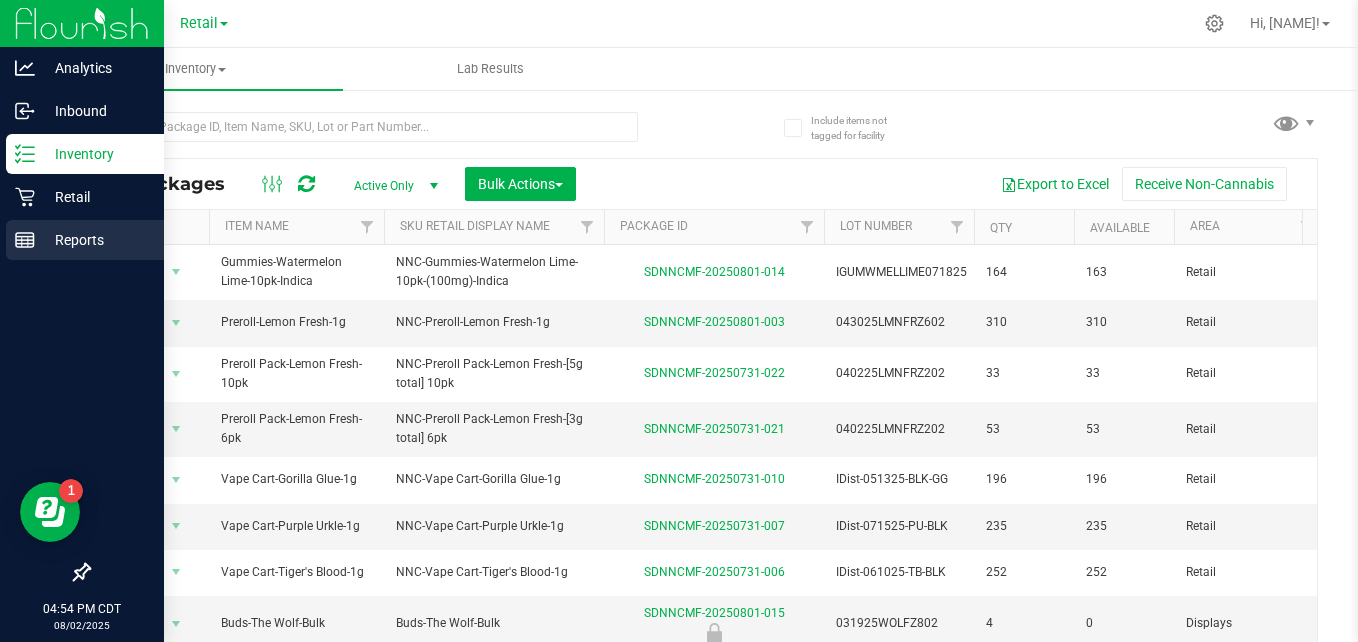 click 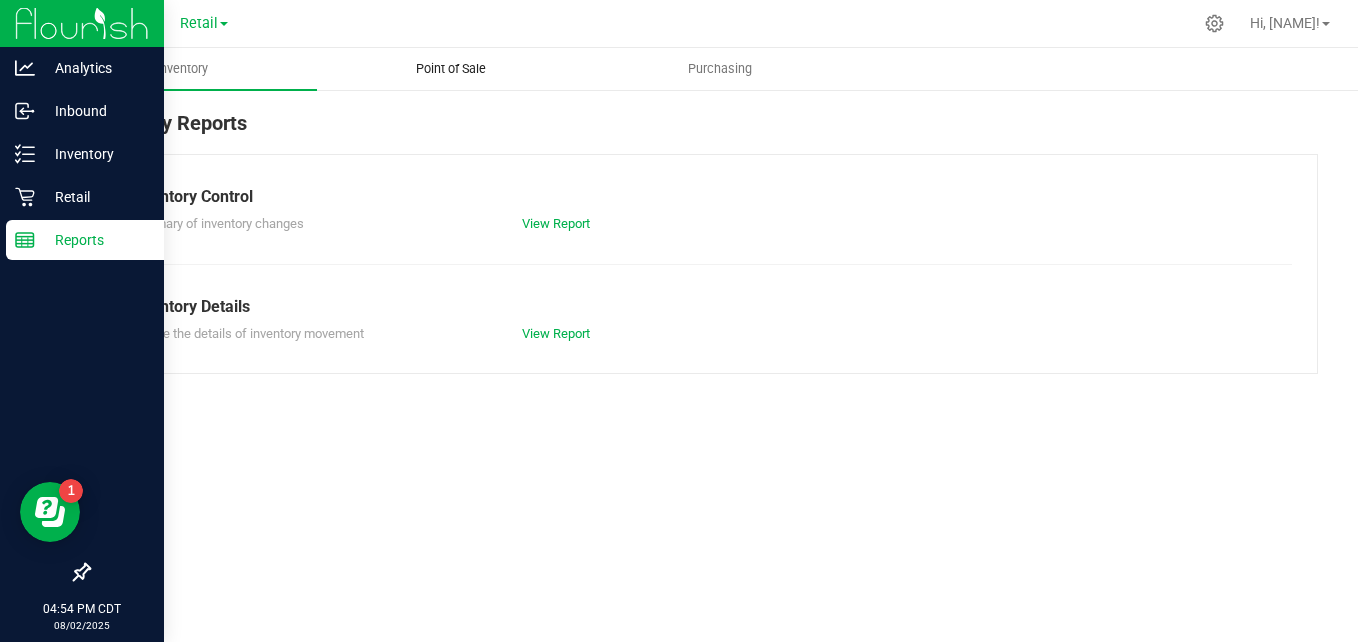 click on "Point of Sale" at bounding box center [451, 69] 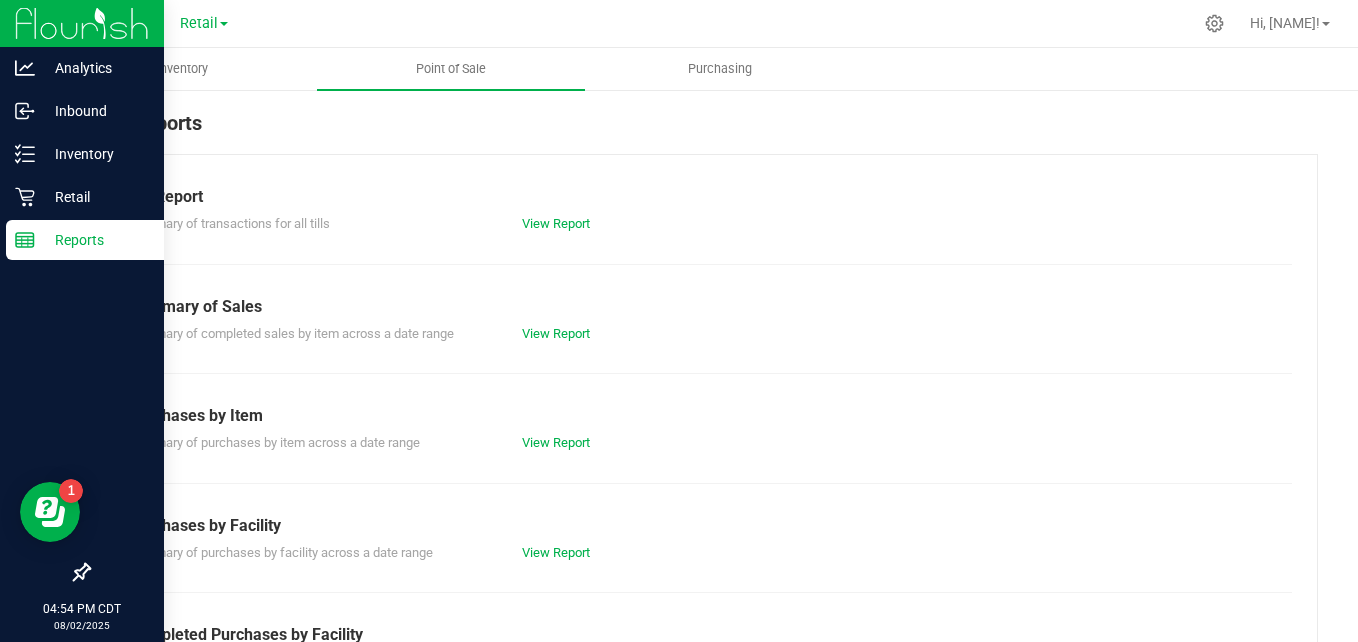 click on "Summary of Sales" at bounding box center [703, 307] 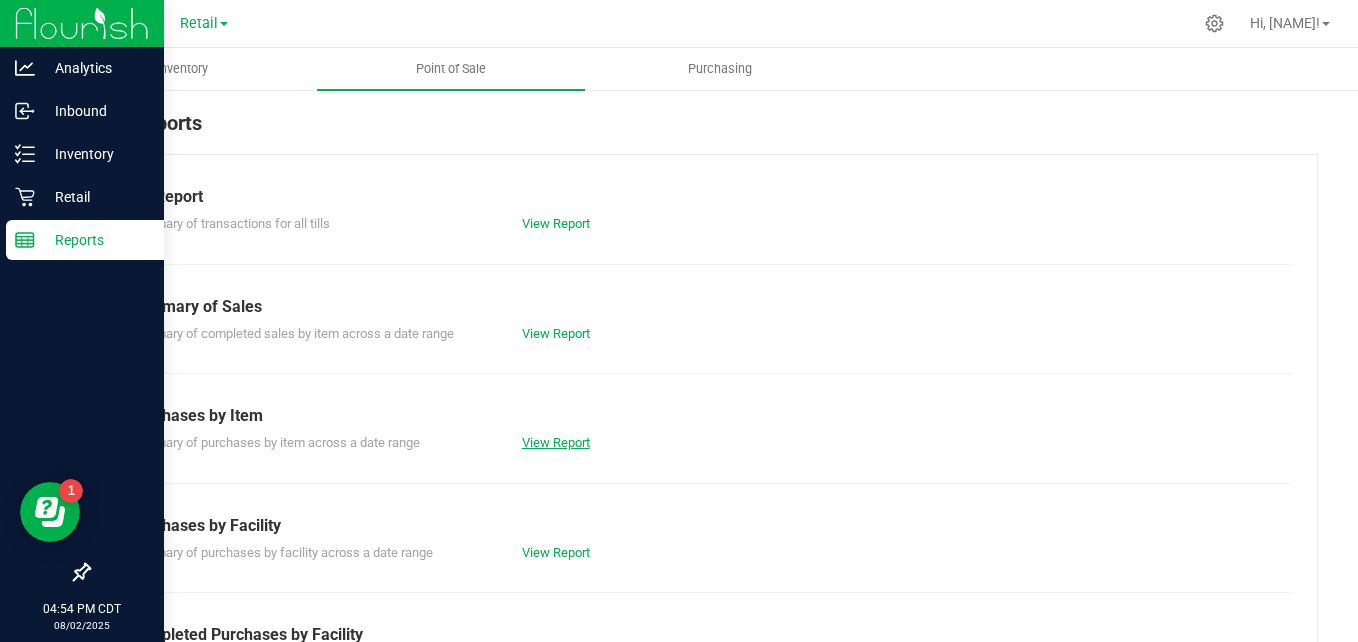 click on "View Report" at bounding box center [556, 442] 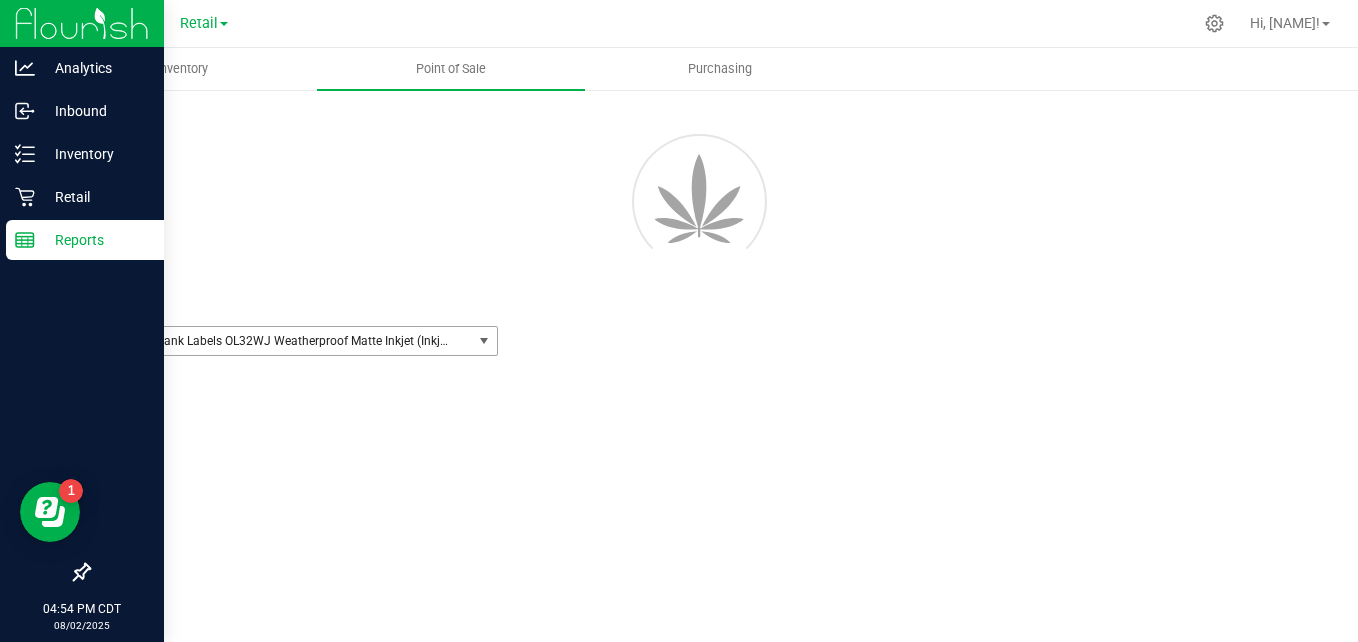 click on "0.5" Circle Blank Labels OL32WJ Weatherproof Matte Inkjet (Inkjet Only)" at bounding box center [273, 341] 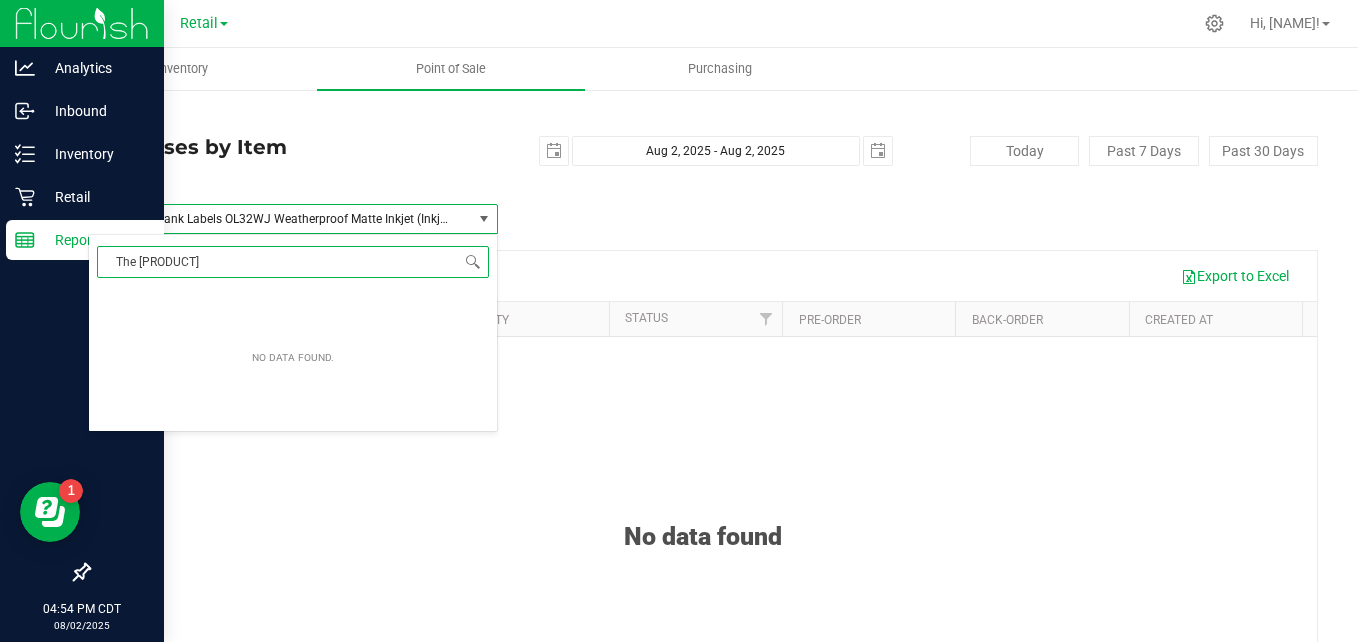 type on "The [PRODUCT]" 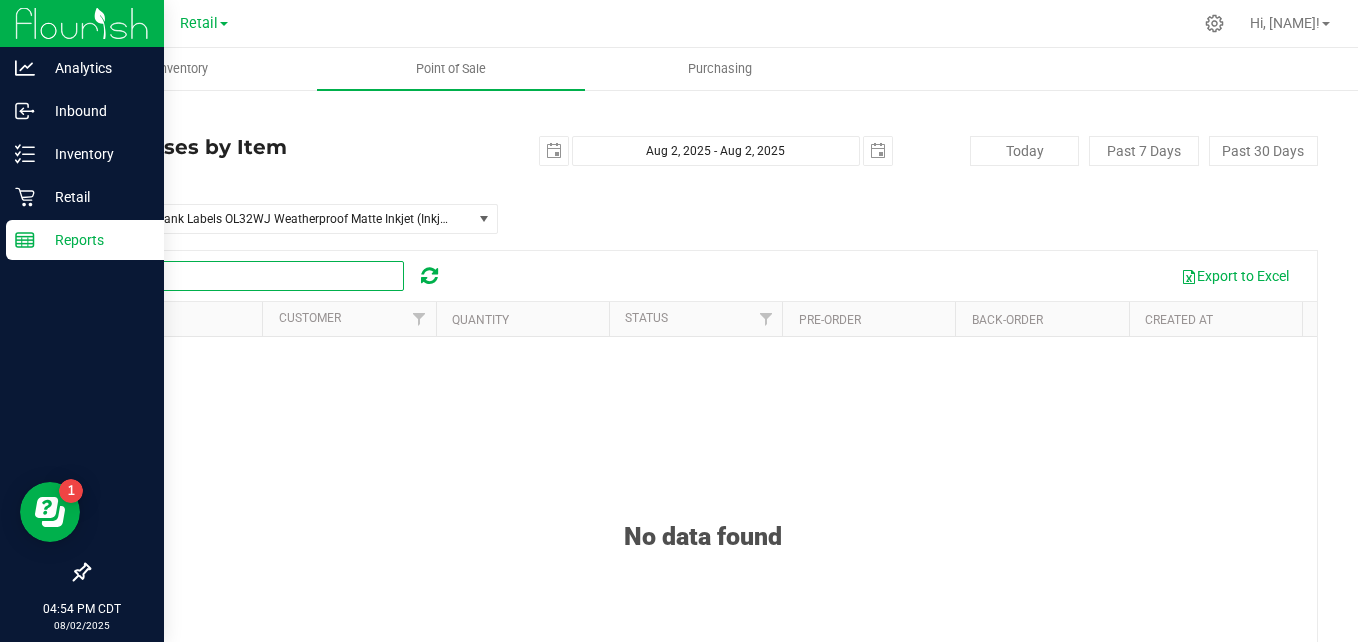 click at bounding box center (254, 276) 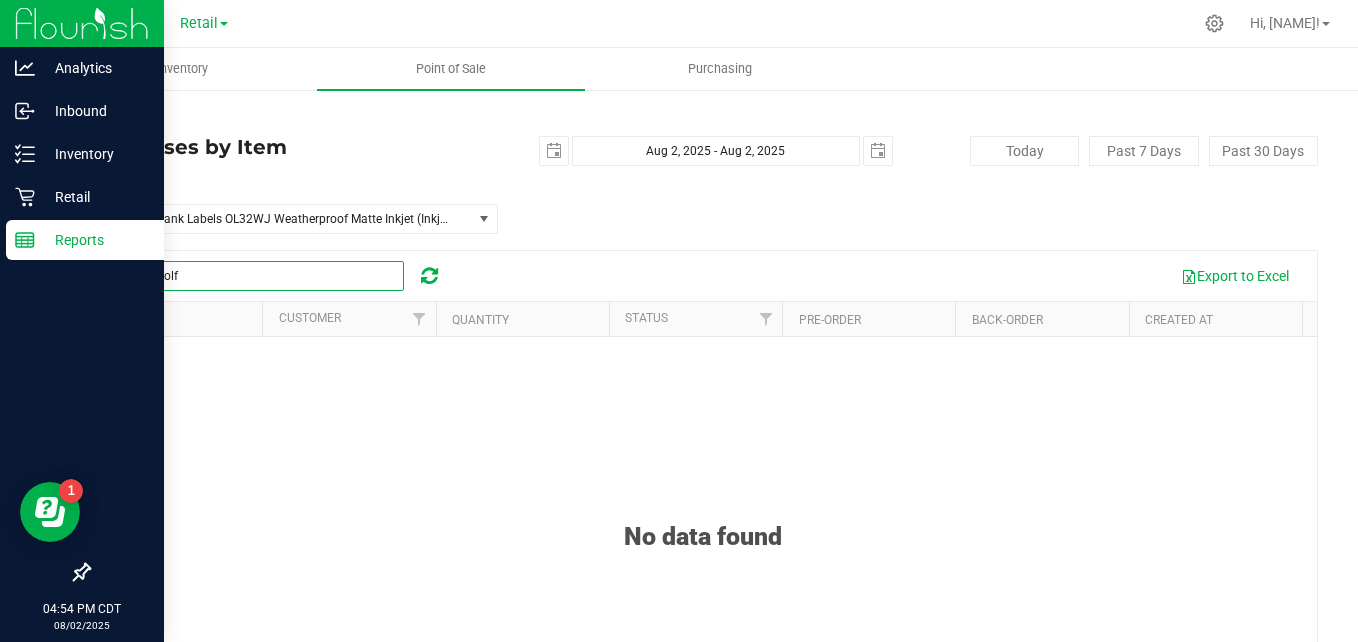 type on "the wolf" 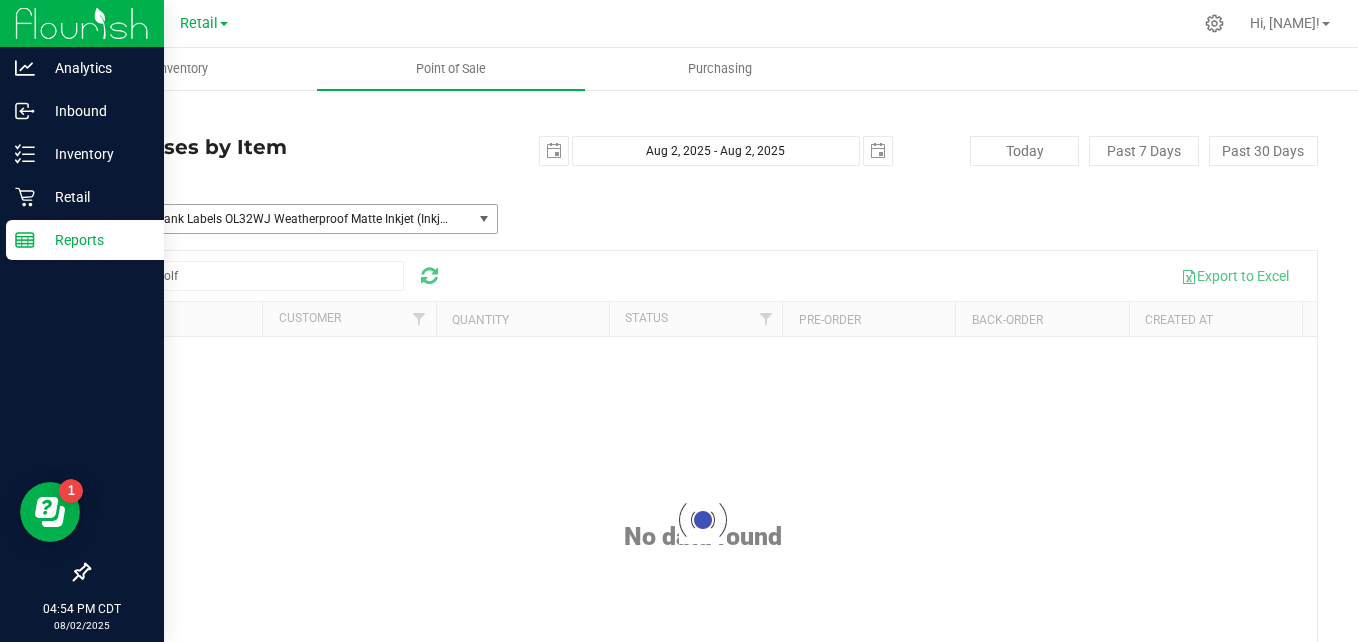 click on "0.5" Circle Blank Labels OL32WJ Weatherproof Matte Inkjet (Inkjet Only)" at bounding box center [273, 219] 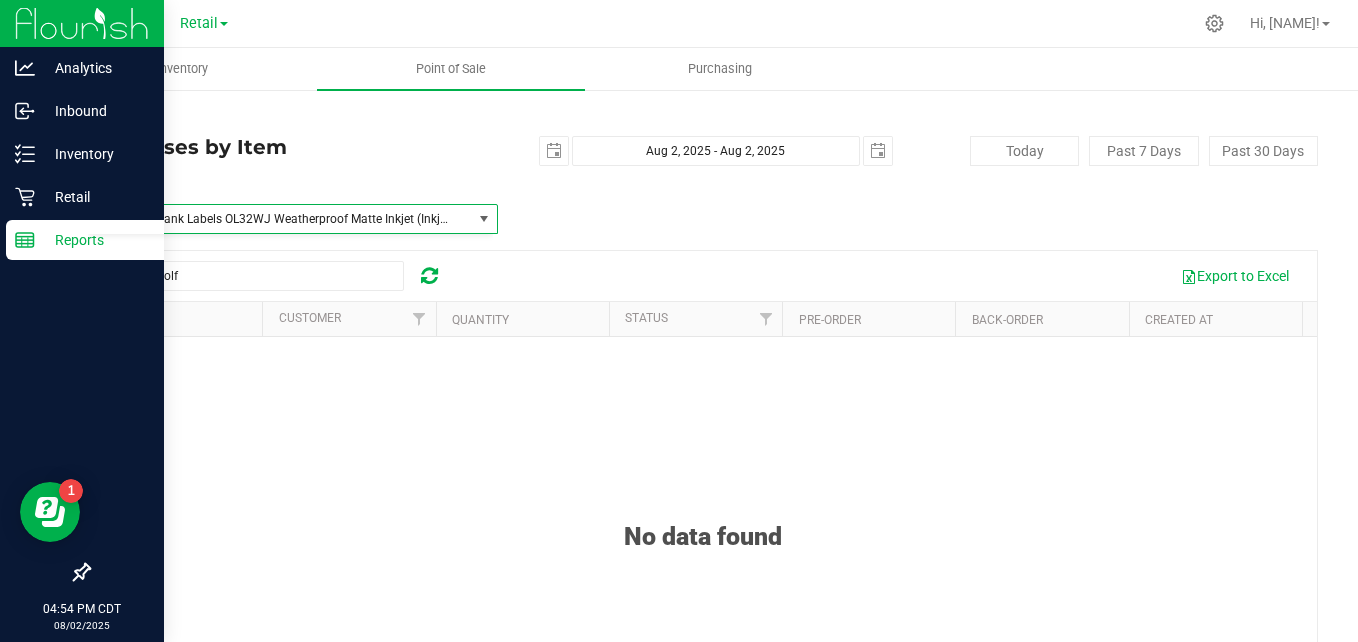 click on "Back
Purchases by Item
[DATE]
[DATE] - [DATE]
[DATE]
Today
Past 7 Days
Past 30 Days
Item Name
0.5" Circle Blank Labels OL32WJ Weatherproof Matte Inkjet (Inkjet Only)
the [PRODUCT]" at bounding box center (703, 449) 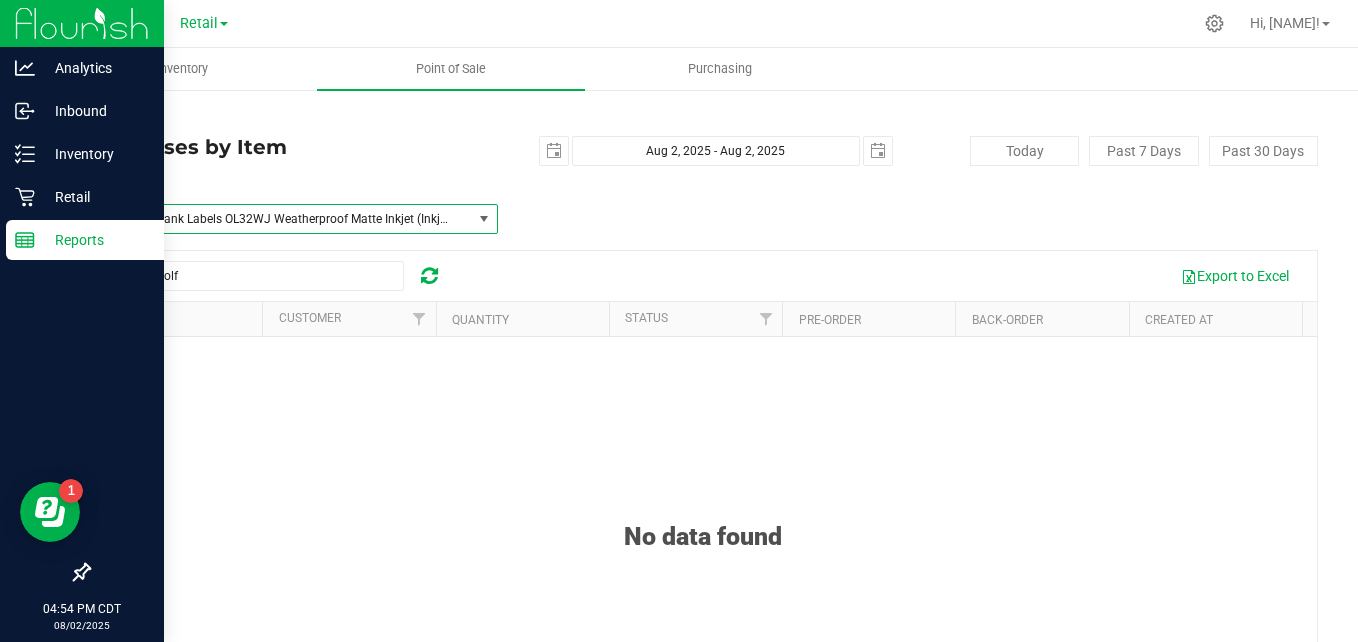 click at bounding box center [484, 219] 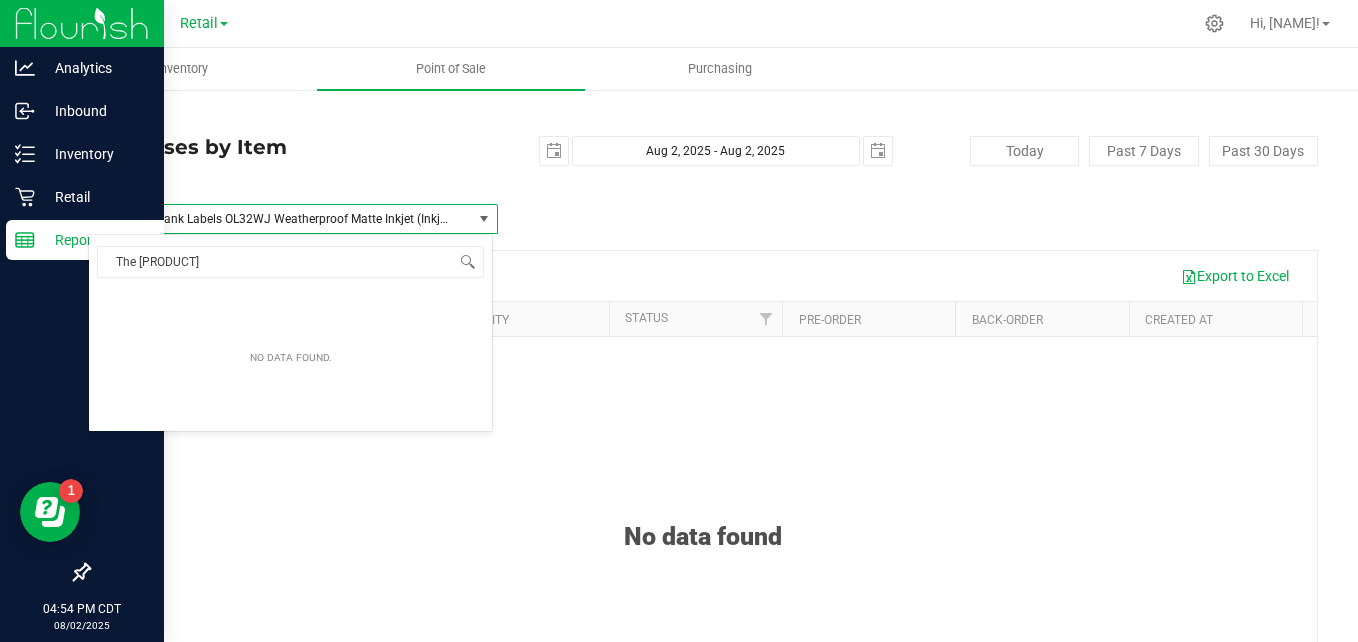 click on "Back" at bounding box center [103, 117] 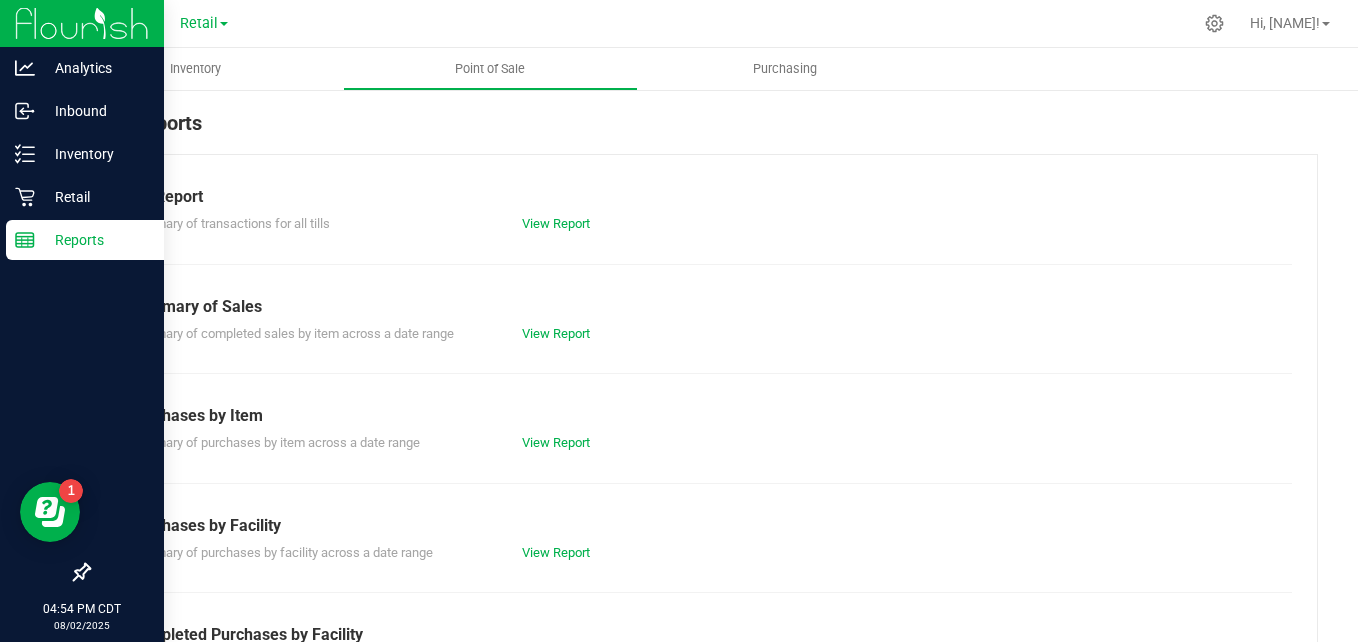 click on "View Report" at bounding box center (703, 334) 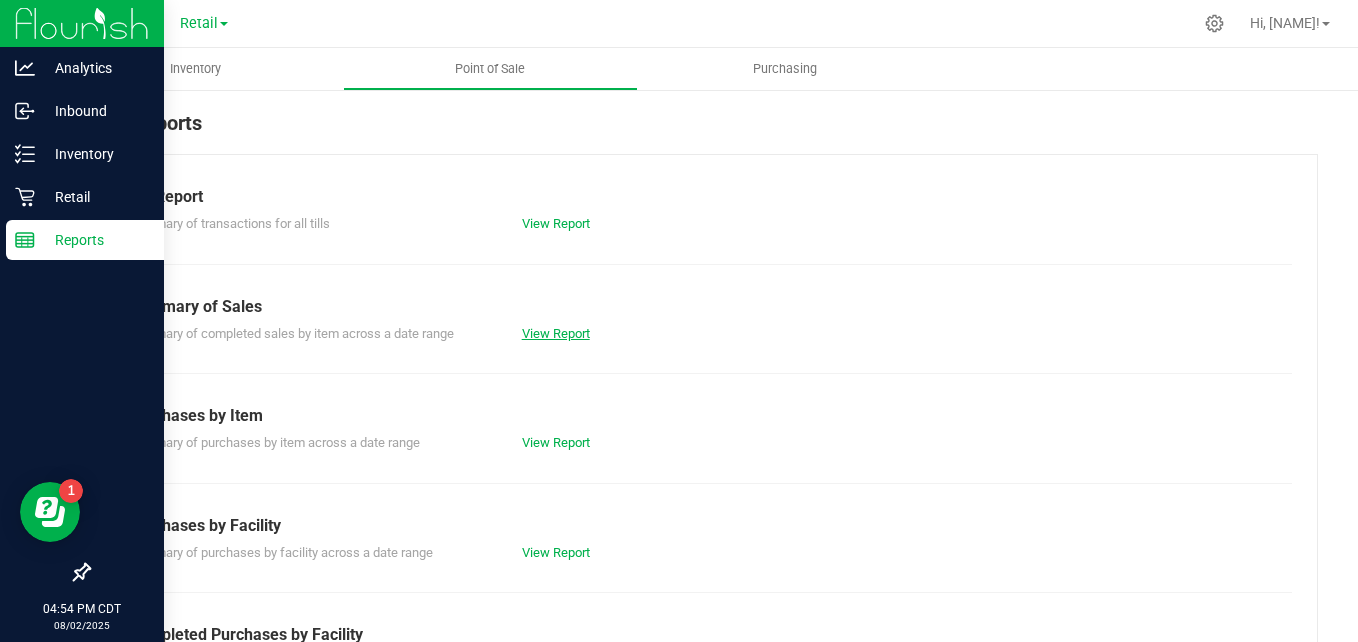 click on "View Report" at bounding box center [556, 333] 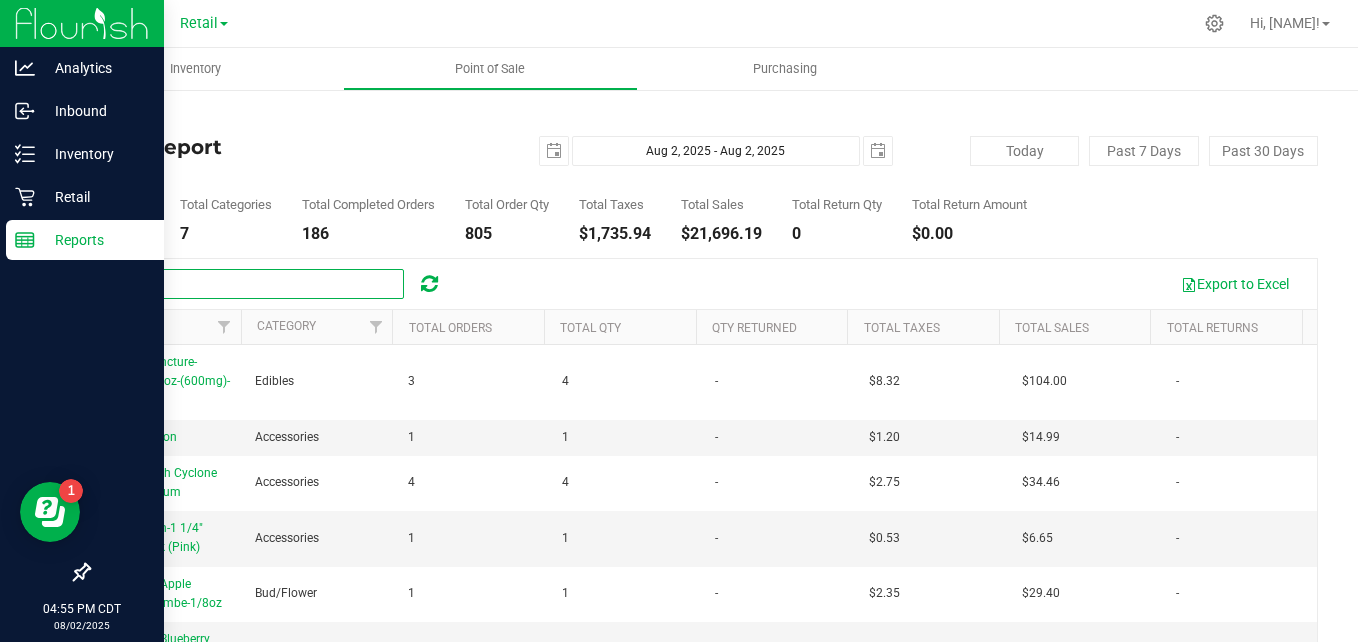 click at bounding box center (254, 284) 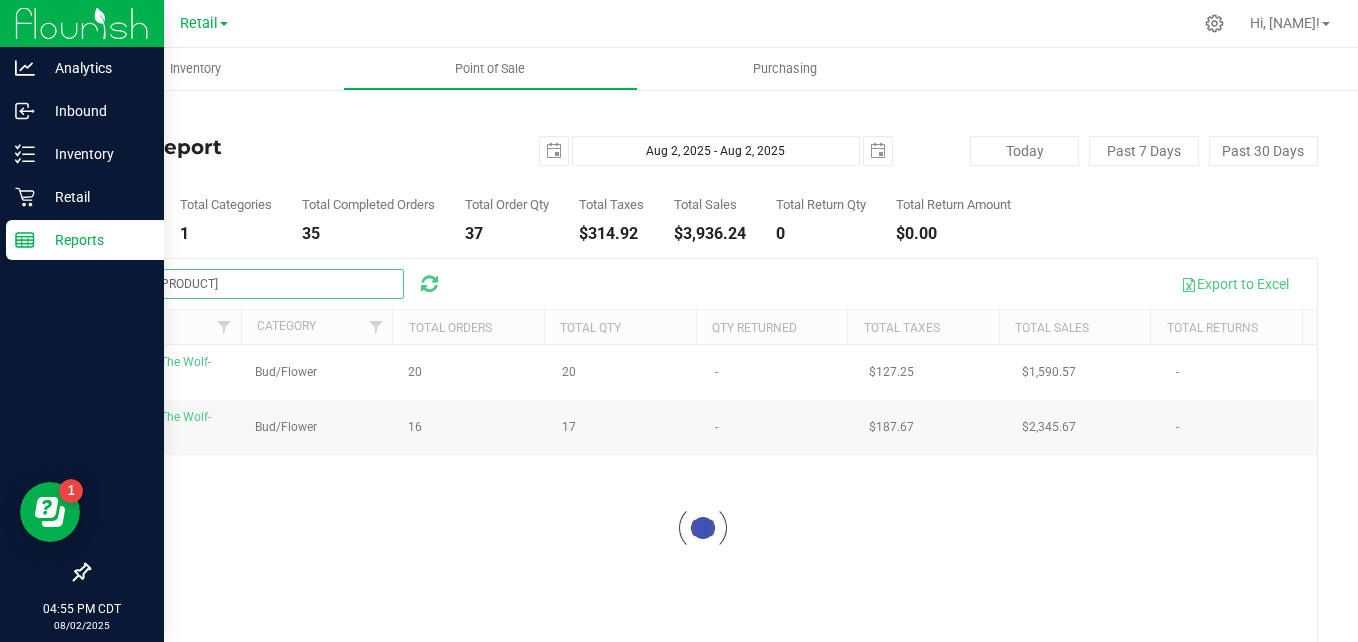 type on "The [PRODUCT]" 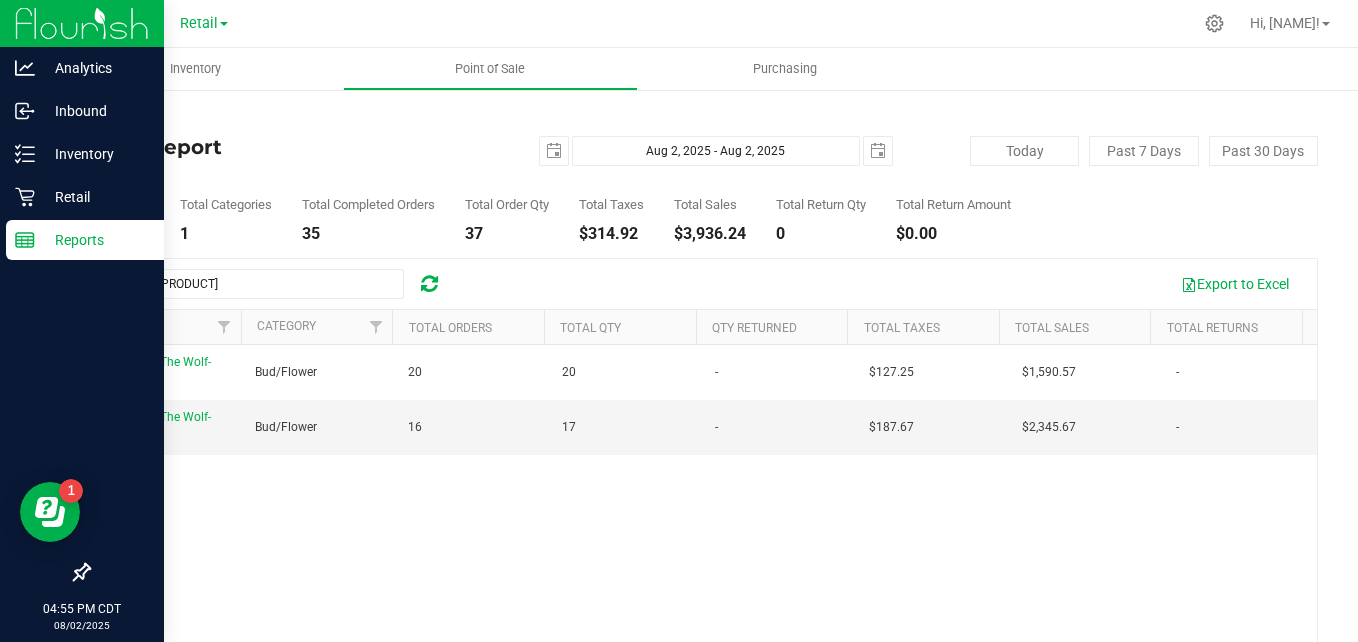click on "[PRODUCT] [PRODUCT] [QUANTITY] [QUANTITY] - [PRICE] [PRICE] - [PRODUCT] [PRODUCT] [QUANTITY] [QUANTITY] - [PRICE] [PRICE] -" at bounding box center (703, 547) 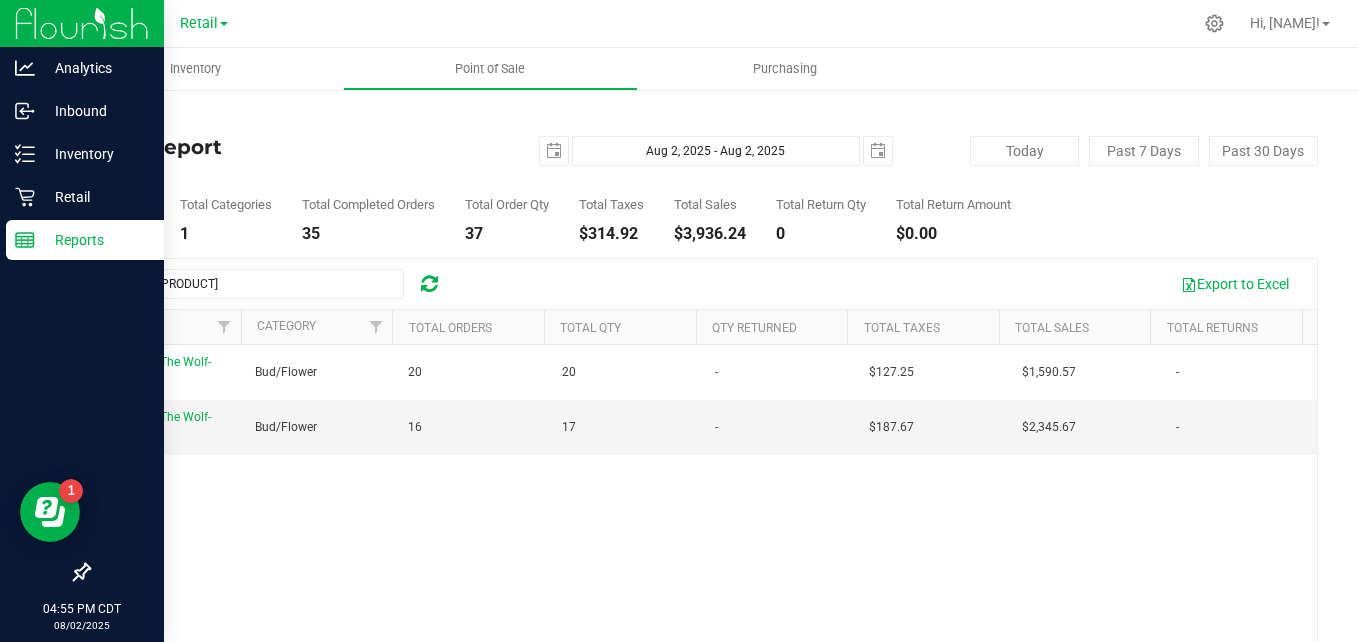 click on "[PRODUCT] [PRODUCT] [QUANTITY] [QUANTITY] - [PRICE] [PRICE] - [PRODUCT] [PRODUCT] [QUANTITY] [QUANTITY] - [PRICE] [PRICE] -" at bounding box center [703, 547] 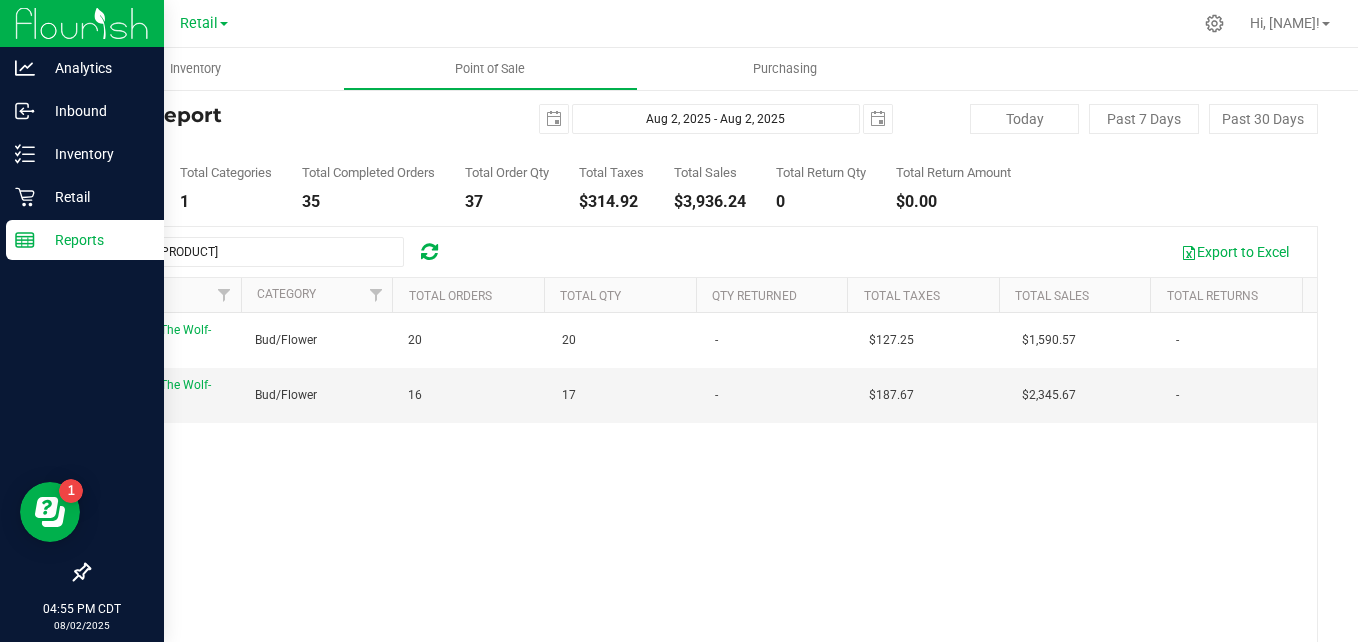 scroll, scrollTop: 33, scrollLeft: 0, axis: vertical 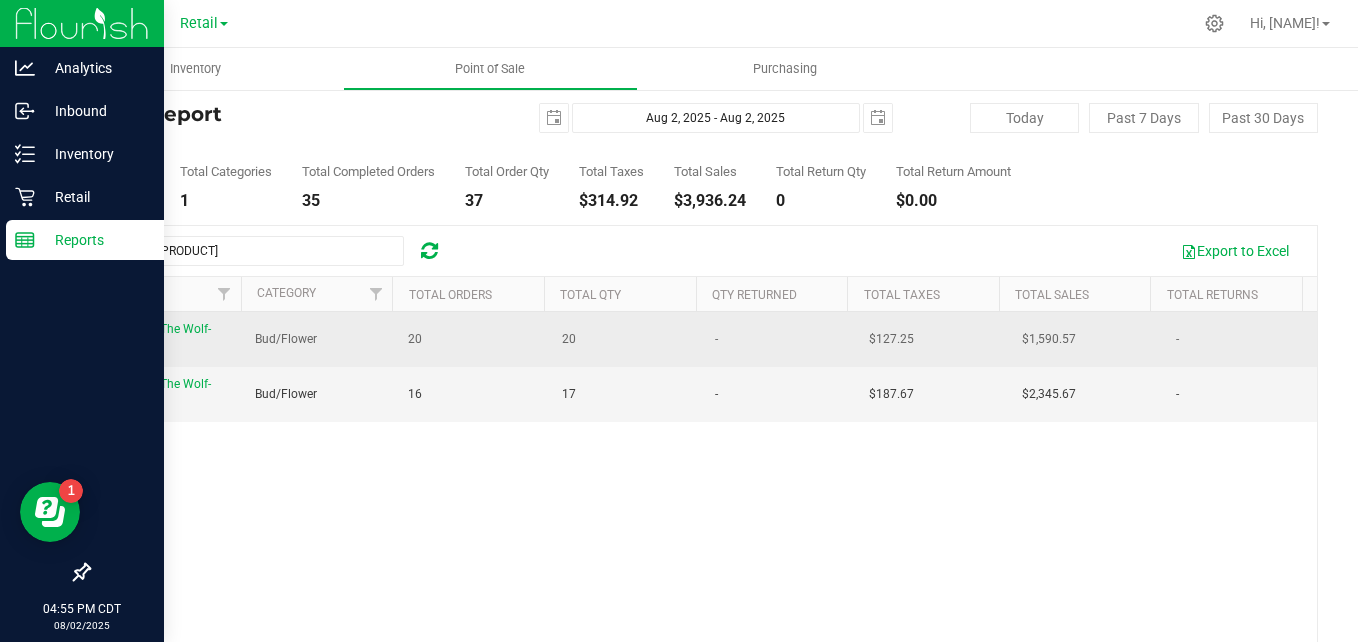 click on "NNC-Buds-The Wolf-1/2oz" at bounding box center (166, 339) 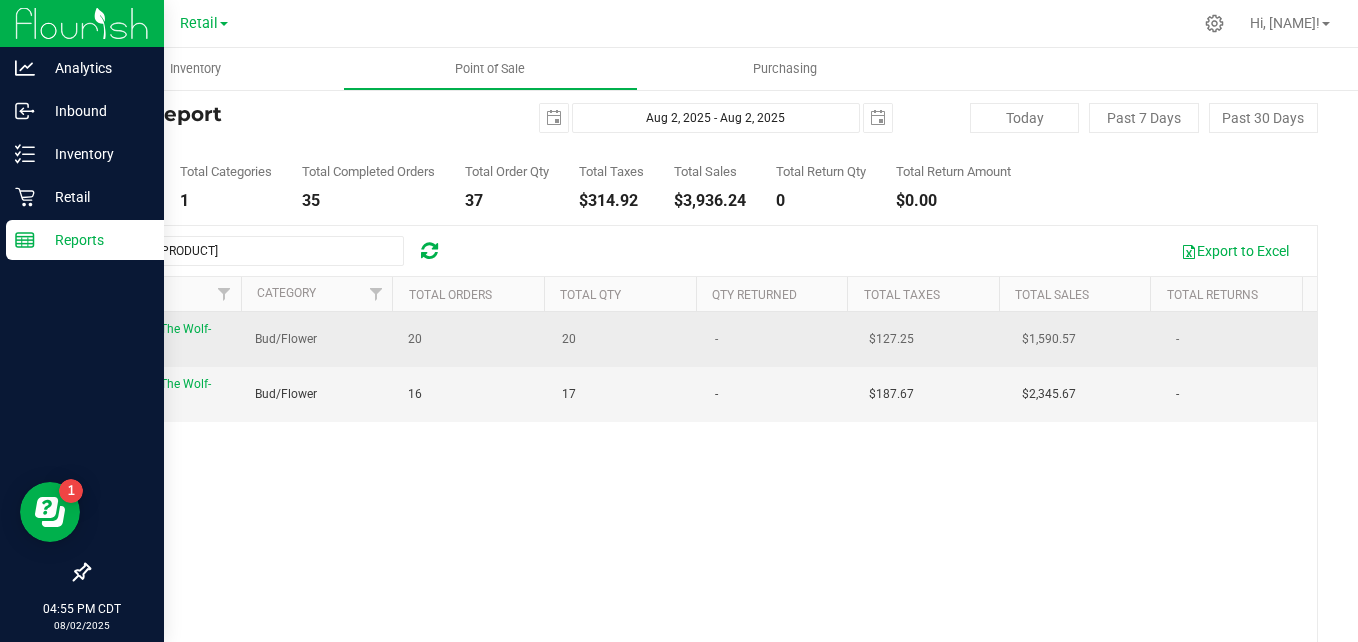 click on "NNC-Buds-The Wolf-1/2oz" at bounding box center [156, 338] 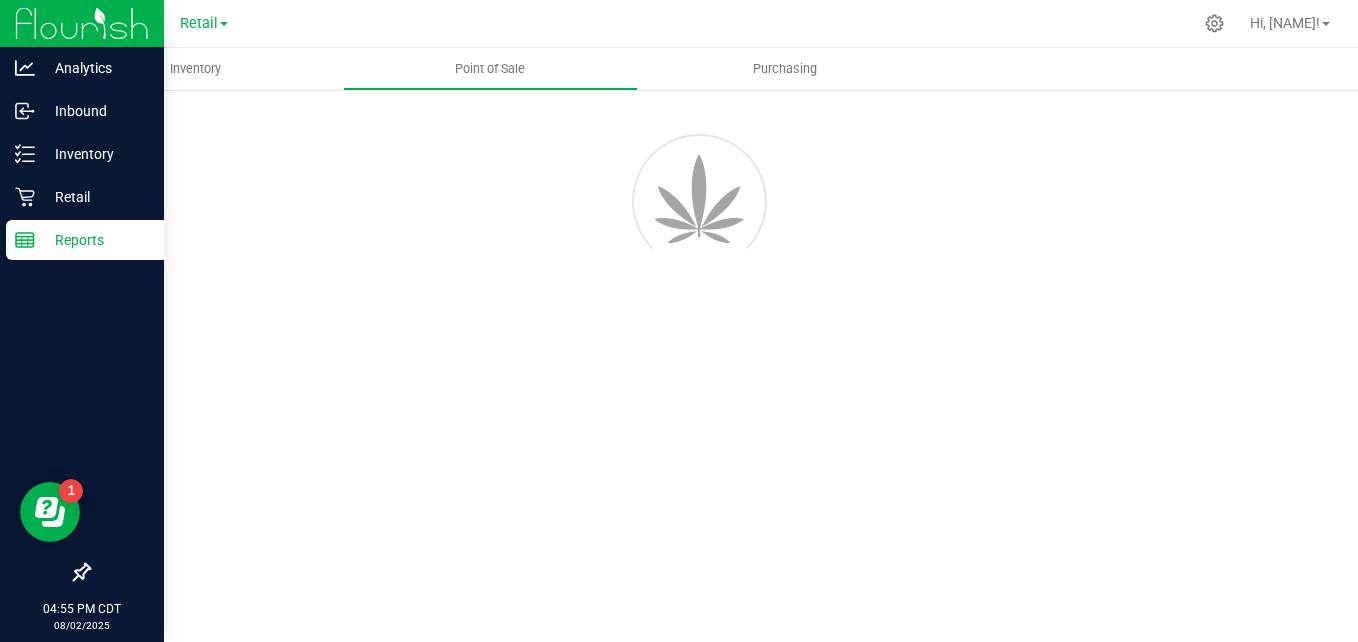 scroll, scrollTop: 0, scrollLeft: 0, axis: both 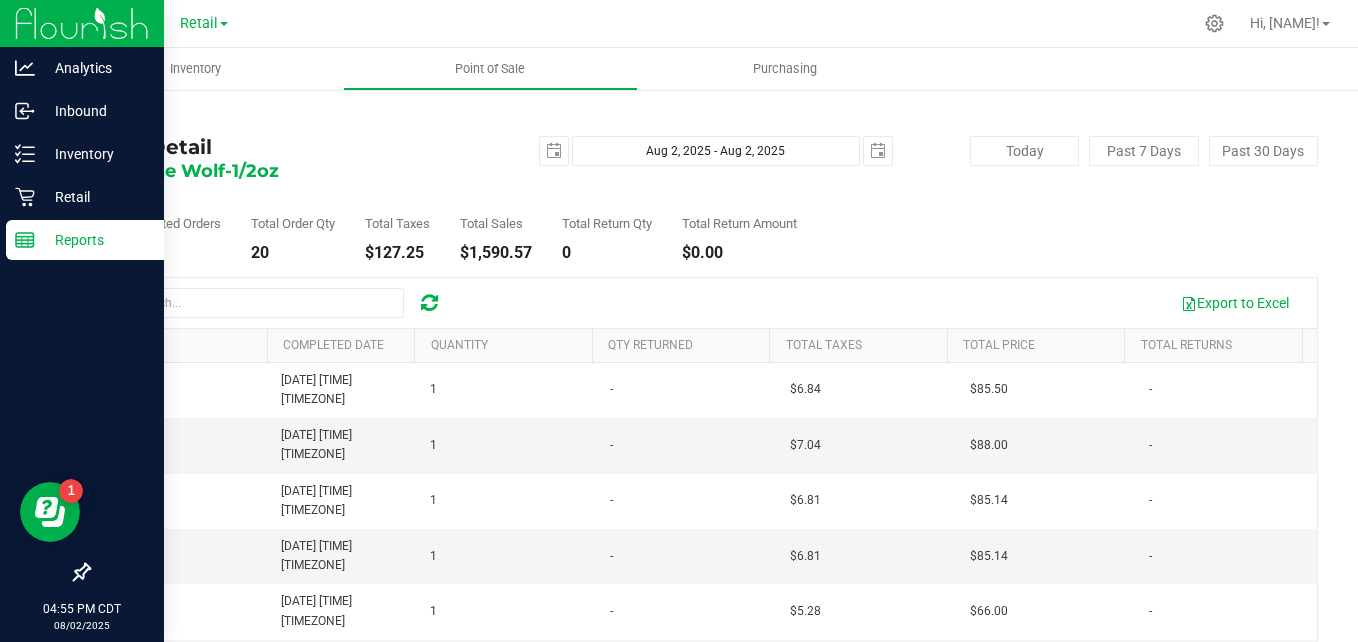 click on "Back" at bounding box center [103, 117] 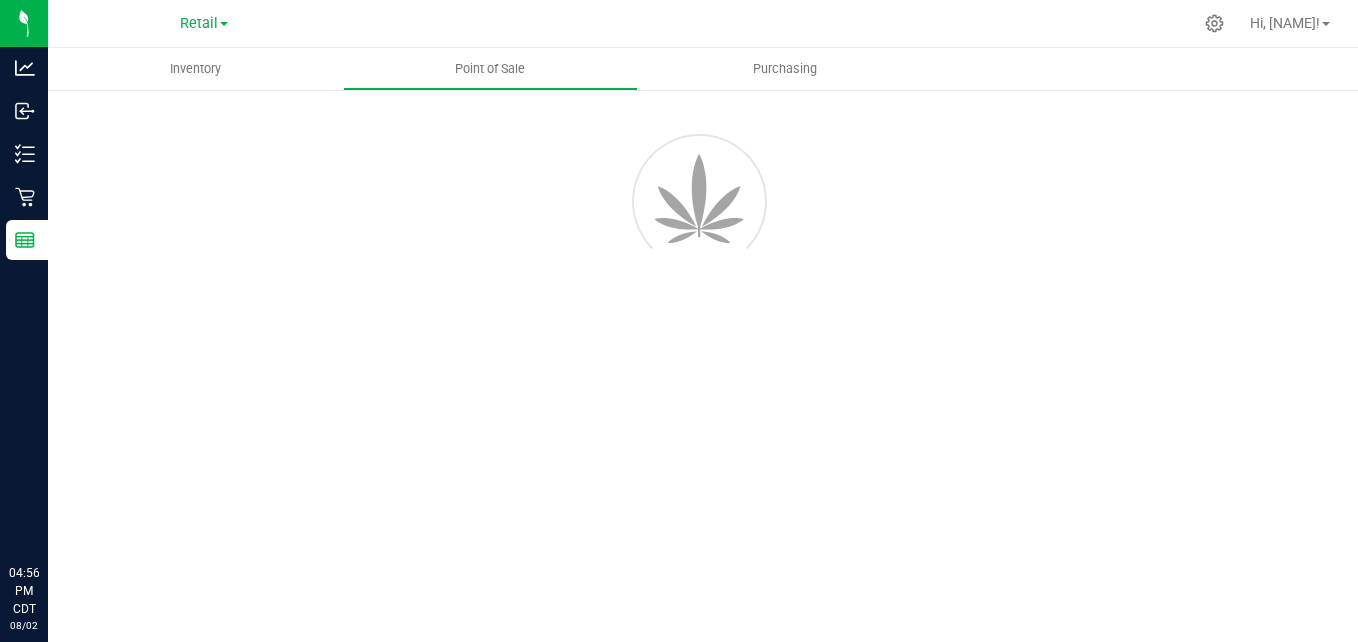 scroll, scrollTop: 0, scrollLeft: 0, axis: both 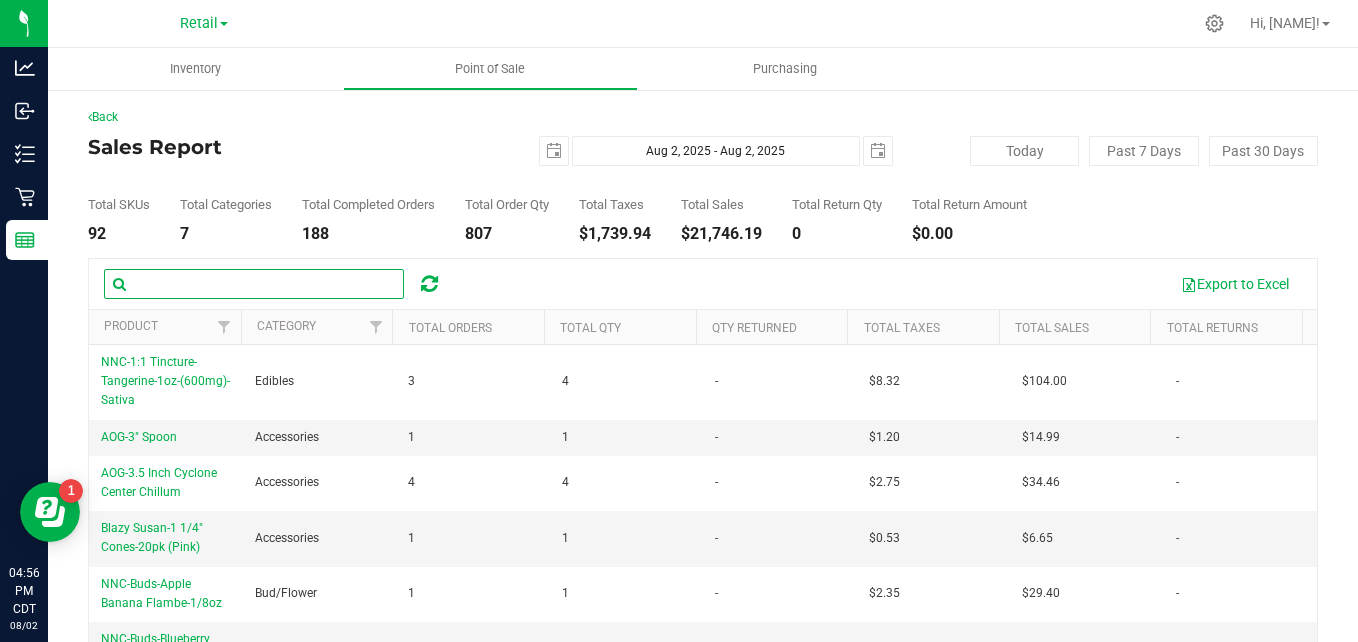 click at bounding box center [254, 284] 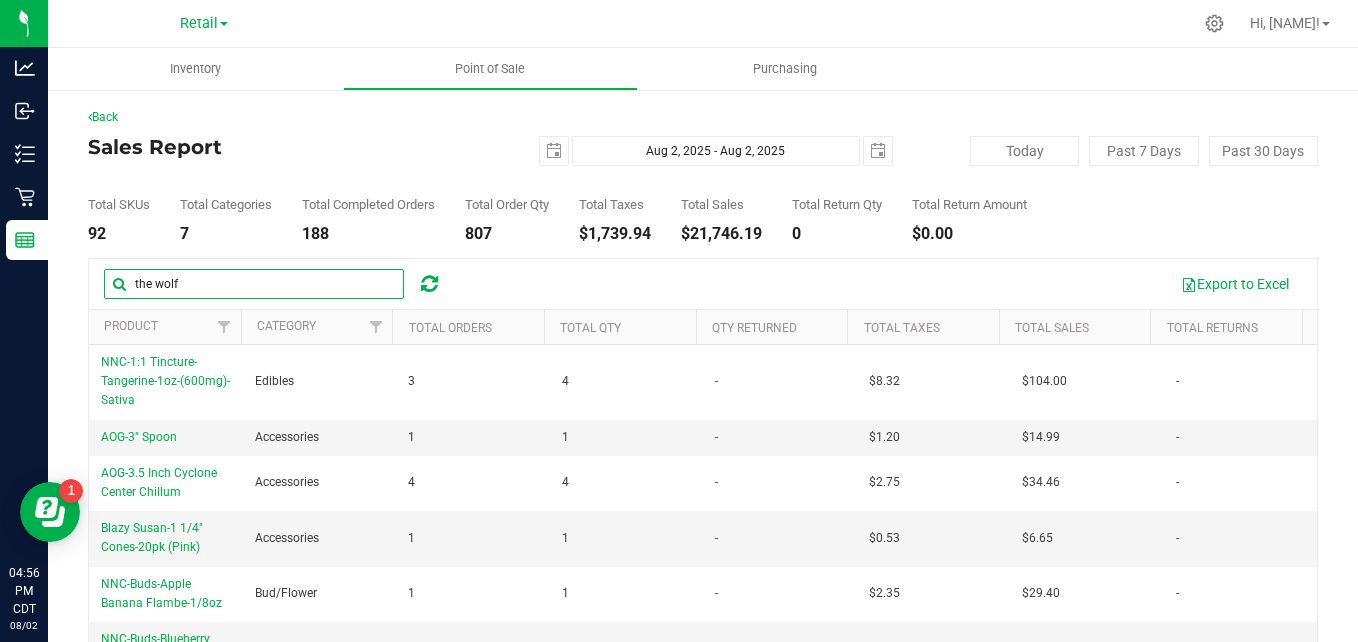 type on "the wolf" 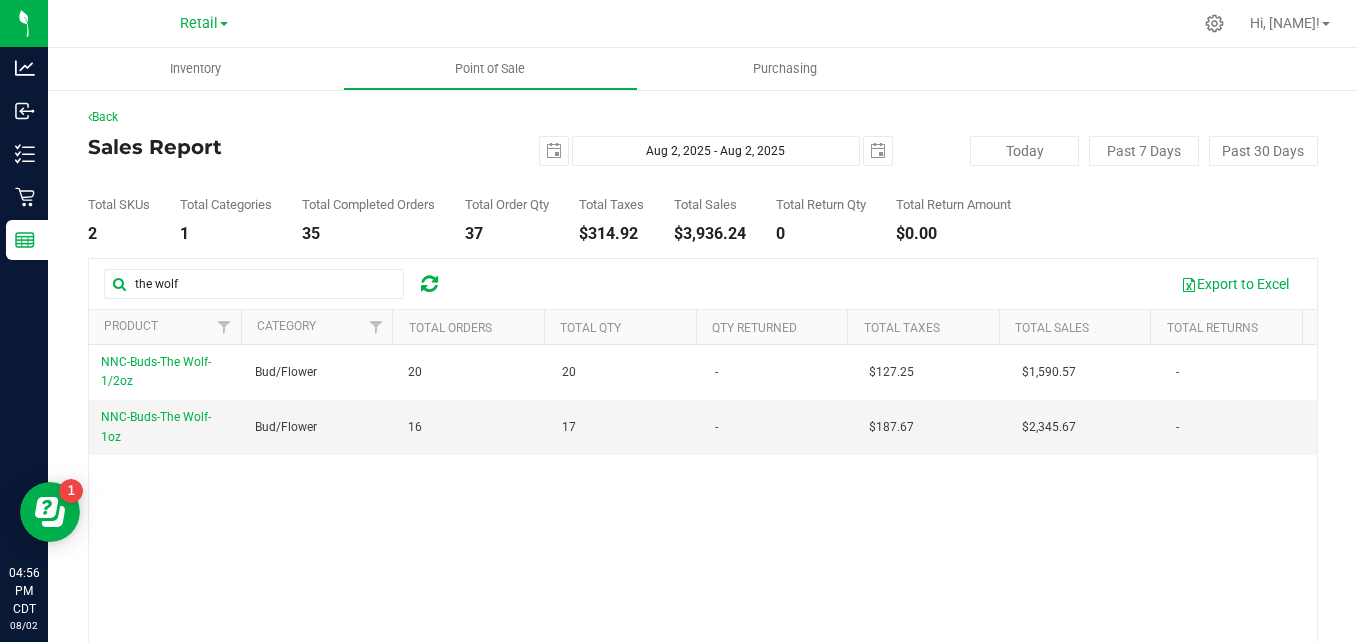 click on "[PRODUCT] [PRODUCT_NAME] [CATEGORY] [NUMBER] [PRICE] [PRICE] - [PRODUCT] [PRODUCT_NAME] [CATEGORY] [NUMBER] [PRICE] [PRICE] -" at bounding box center (703, 547) 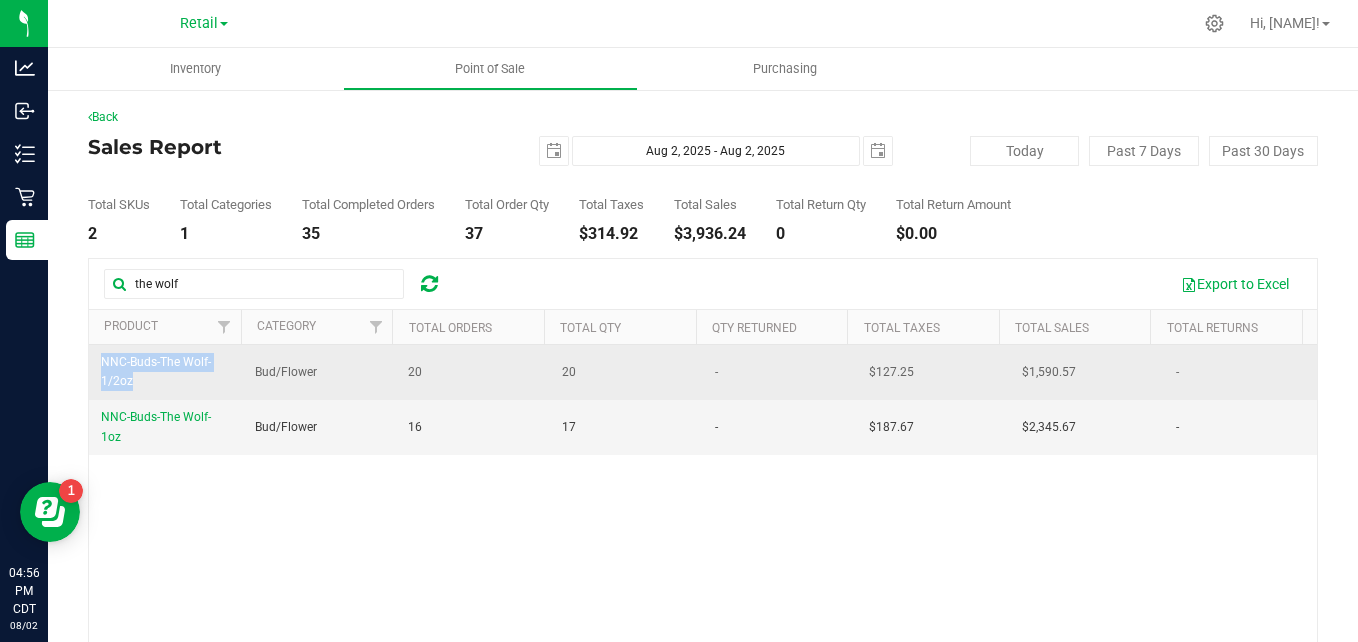 copy on "NNC-Buds-The Wolf-1/2oz" 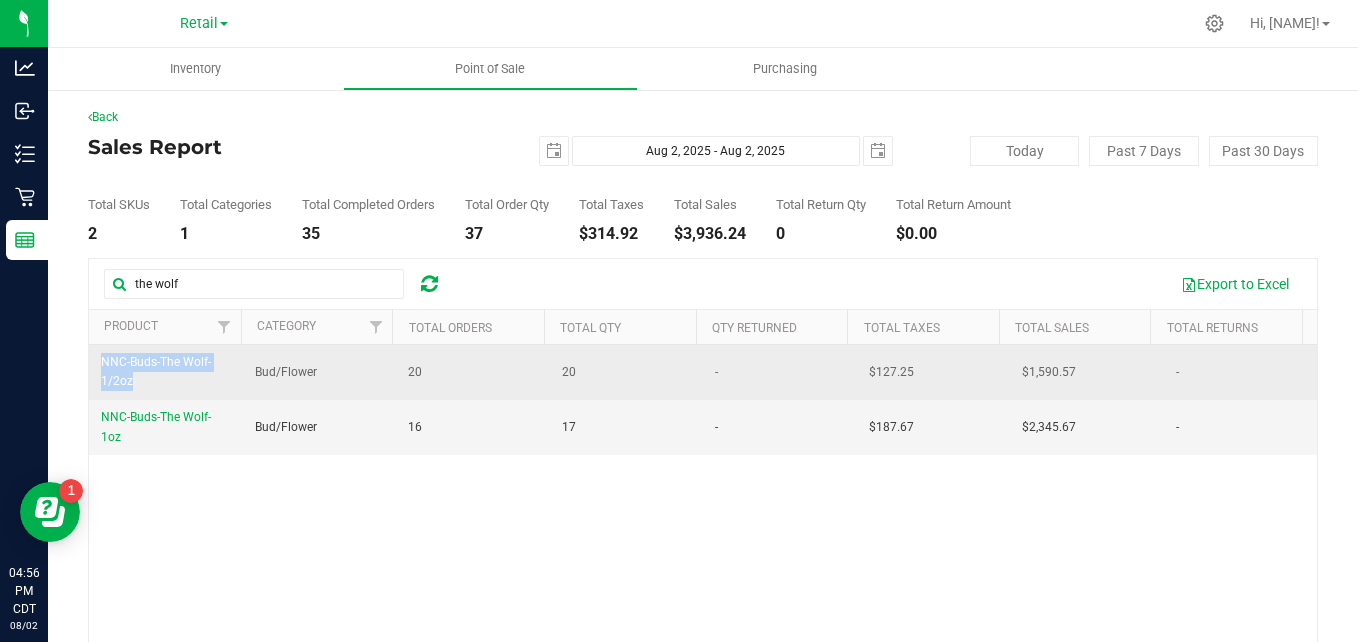 drag, startPoint x: 92, startPoint y: 354, endPoint x: 191, endPoint y: 390, distance: 105.3423 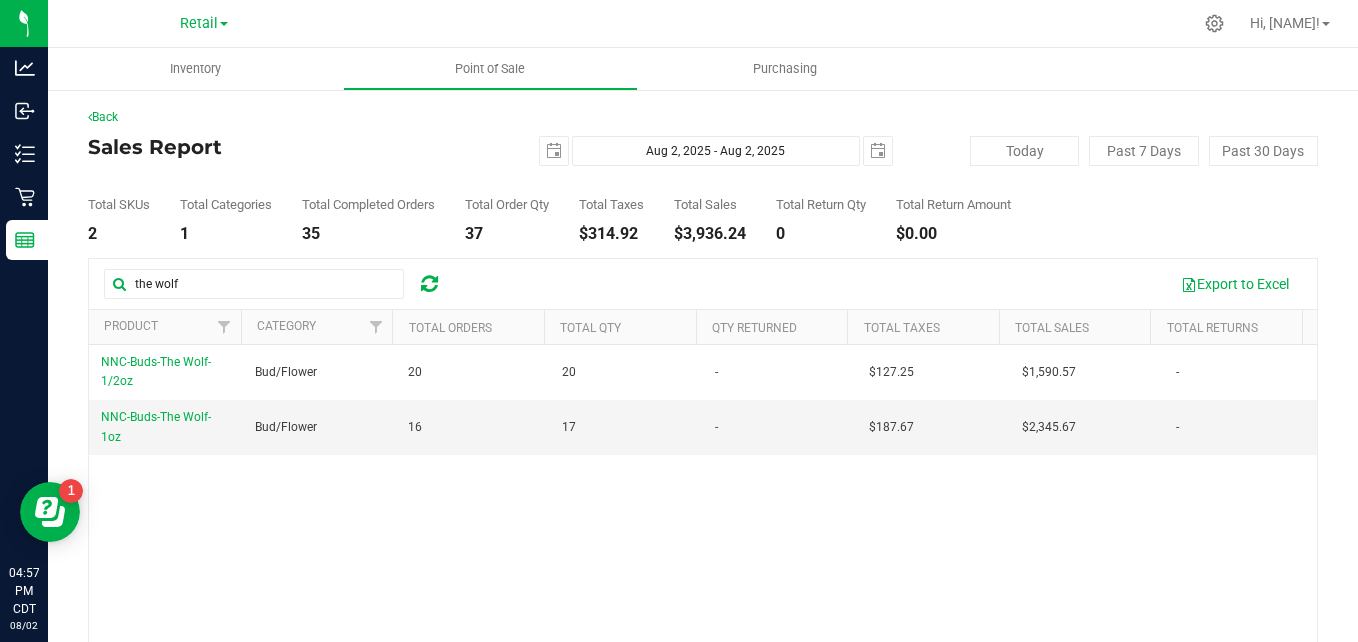 click on "[PRODUCT] [PRODUCT] [QUANTITY] [QUANTITY] - [PRICE] [PRICE] - [PRODUCT] [PRODUCT] [QUANTITY] [QUANTITY] - [PRICE] [PRICE] -" at bounding box center (703, 547) 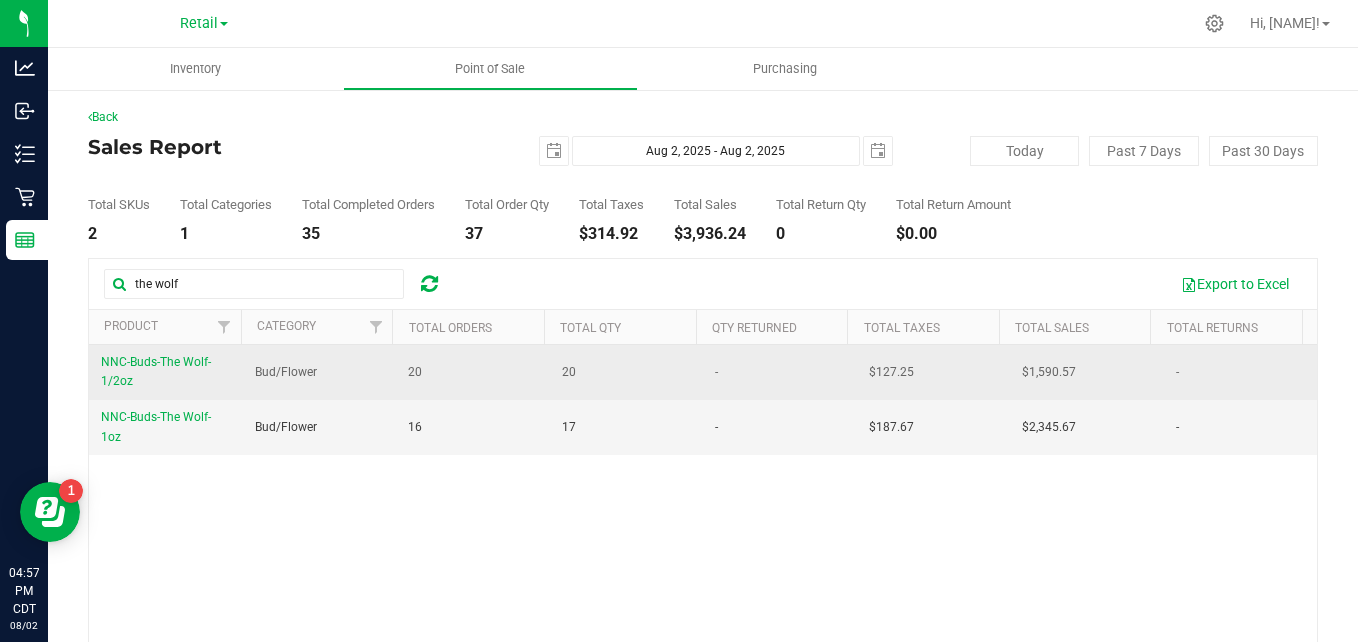 click on "NNC-Buds-The Wolf-1/2oz" at bounding box center (166, 372) 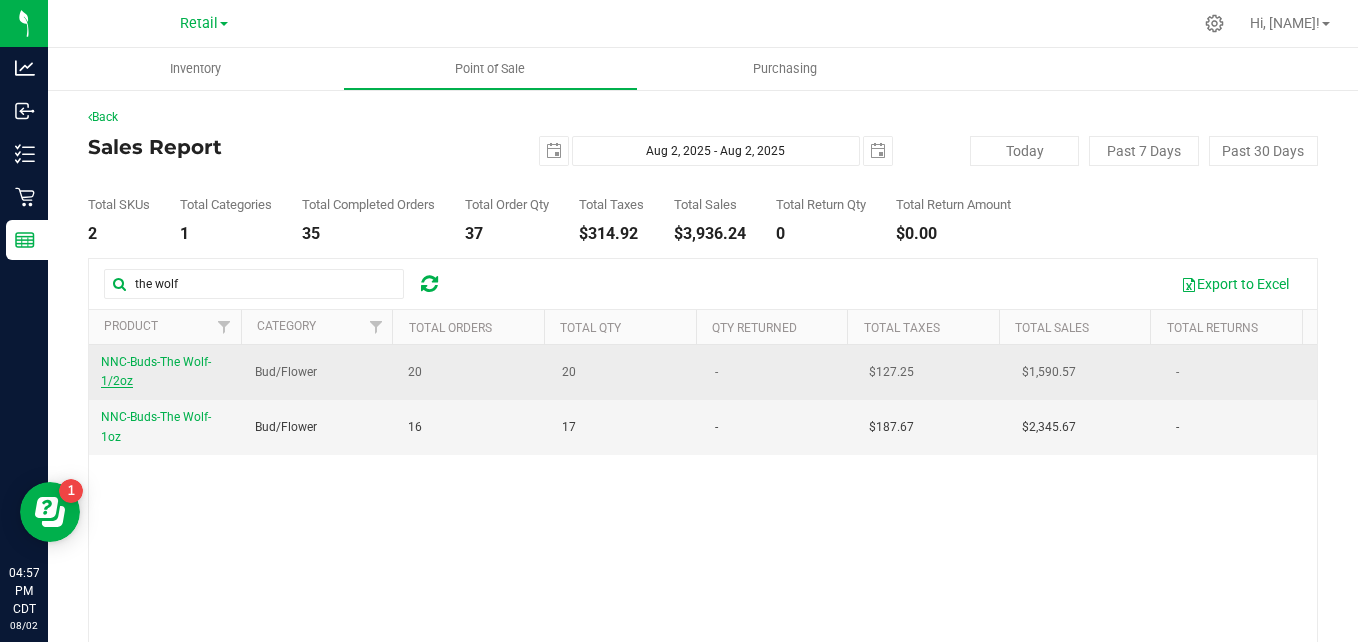 click on "NNC-Buds-The Wolf-1/2oz" at bounding box center (156, 371) 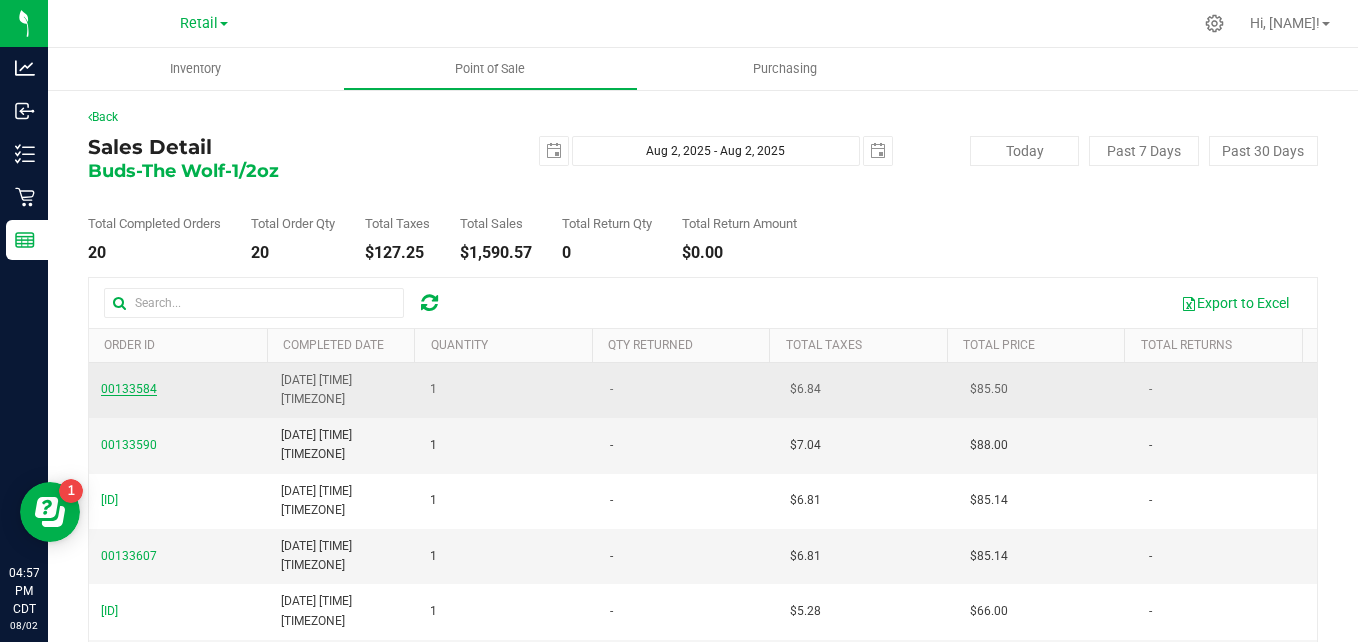 click on "00133584" at bounding box center (129, 389) 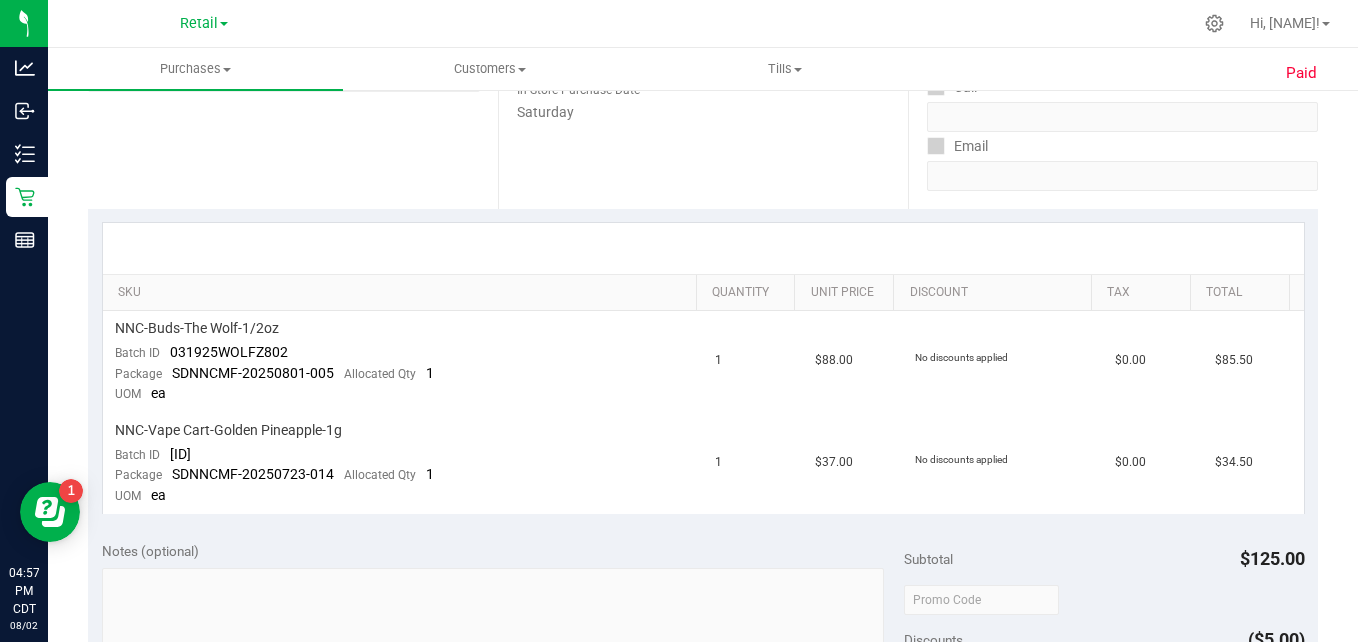 scroll, scrollTop: 341, scrollLeft: 0, axis: vertical 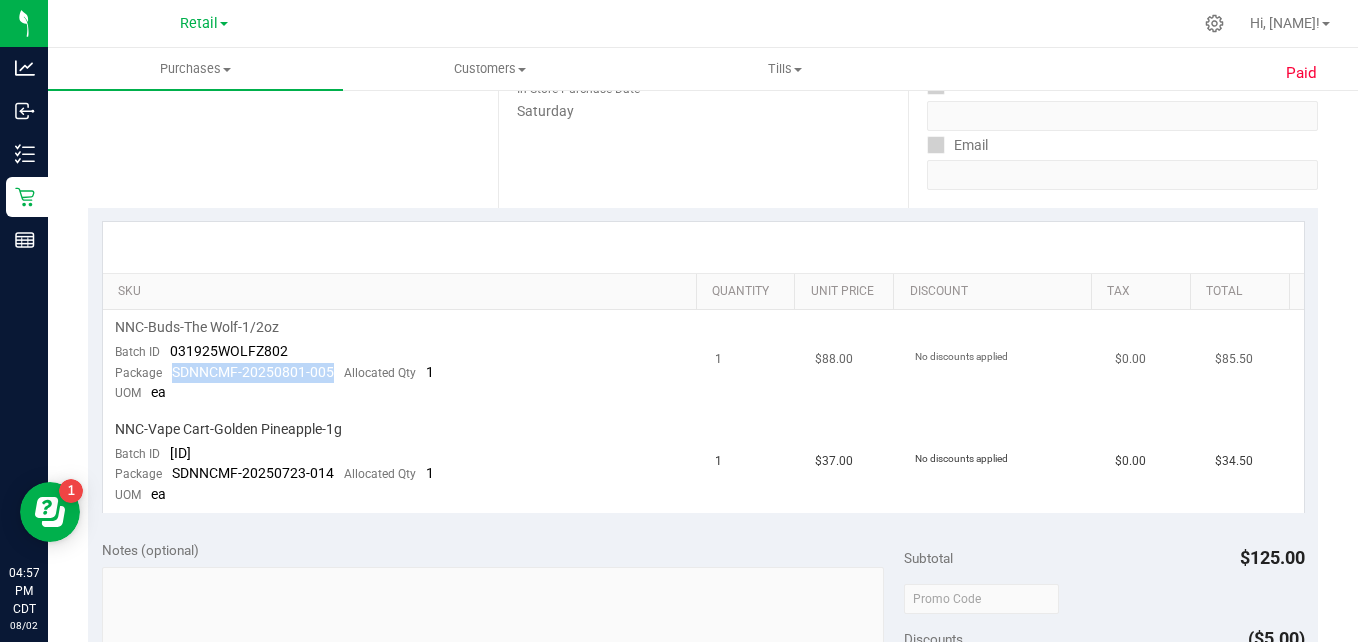 drag, startPoint x: 332, startPoint y: 368, endPoint x: 167, endPoint y: 368, distance: 165 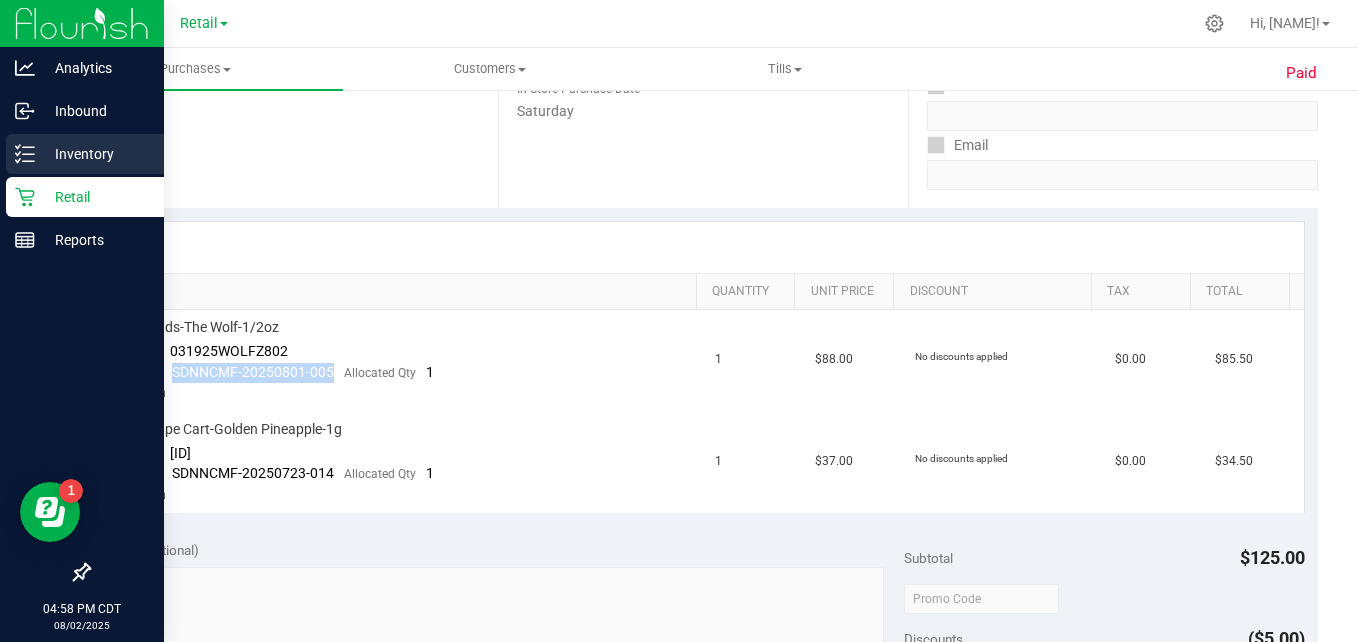 click on "Inventory" at bounding box center [95, 154] 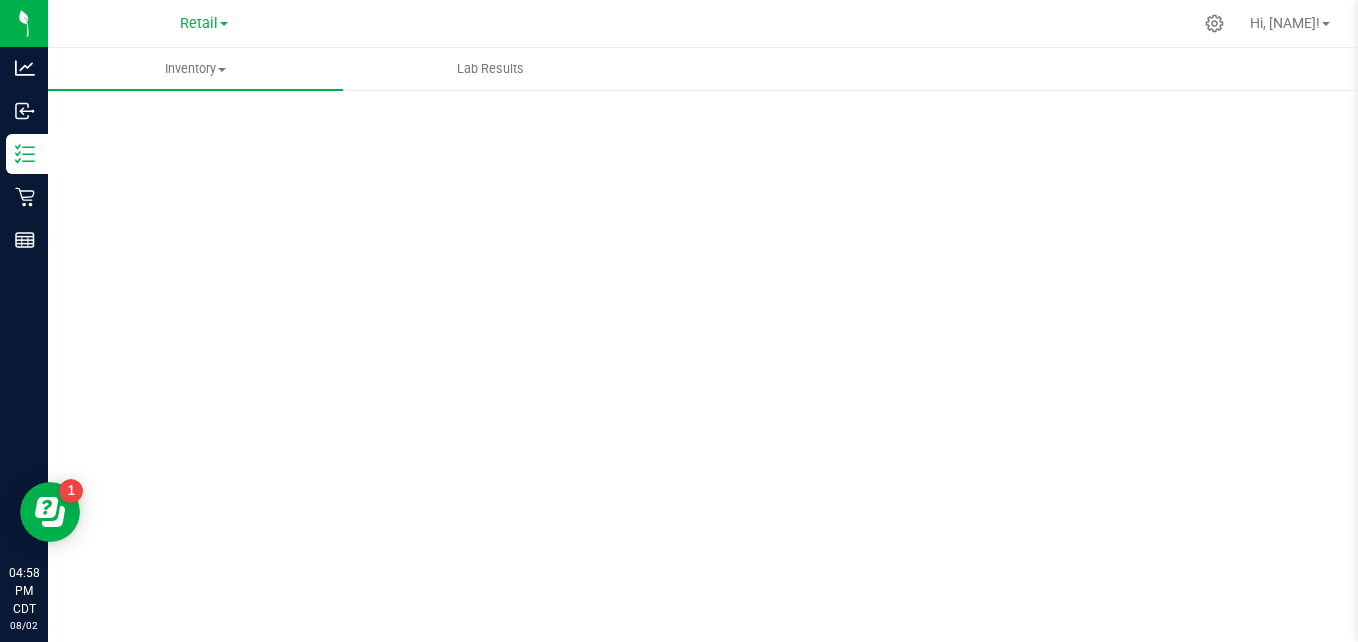scroll, scrollTop: 56, scrollLeft: 0, axis: vertical 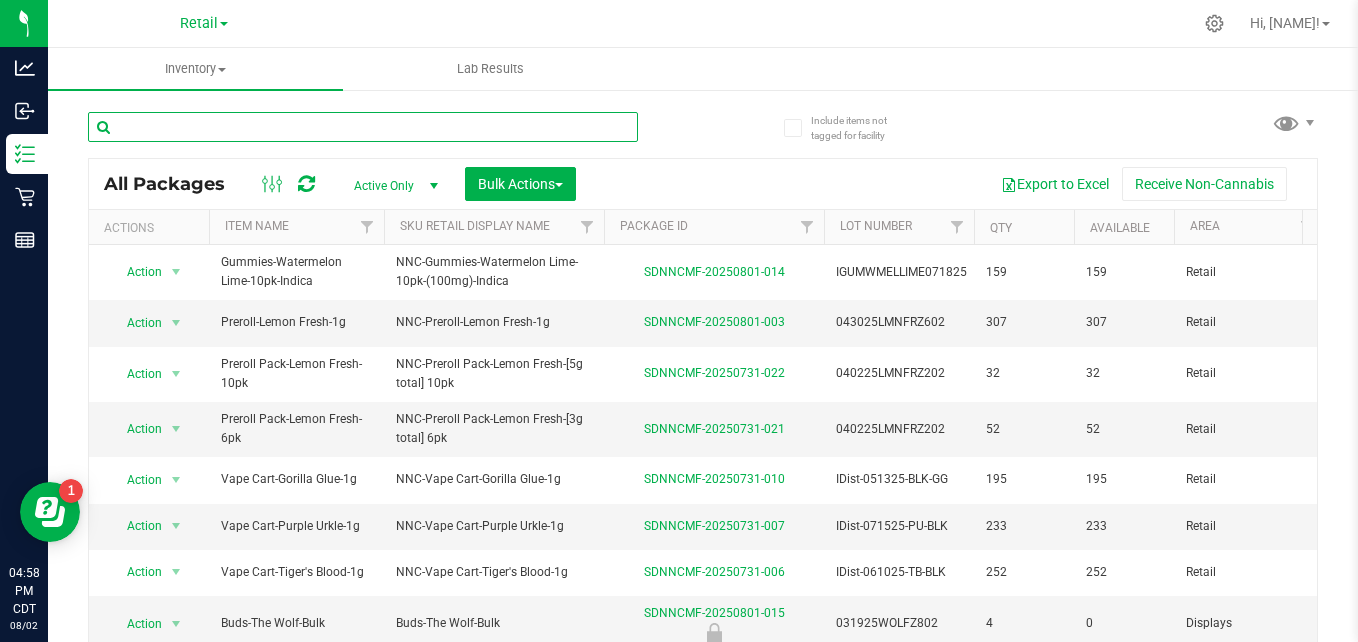 click at bounding box center (363, 127) 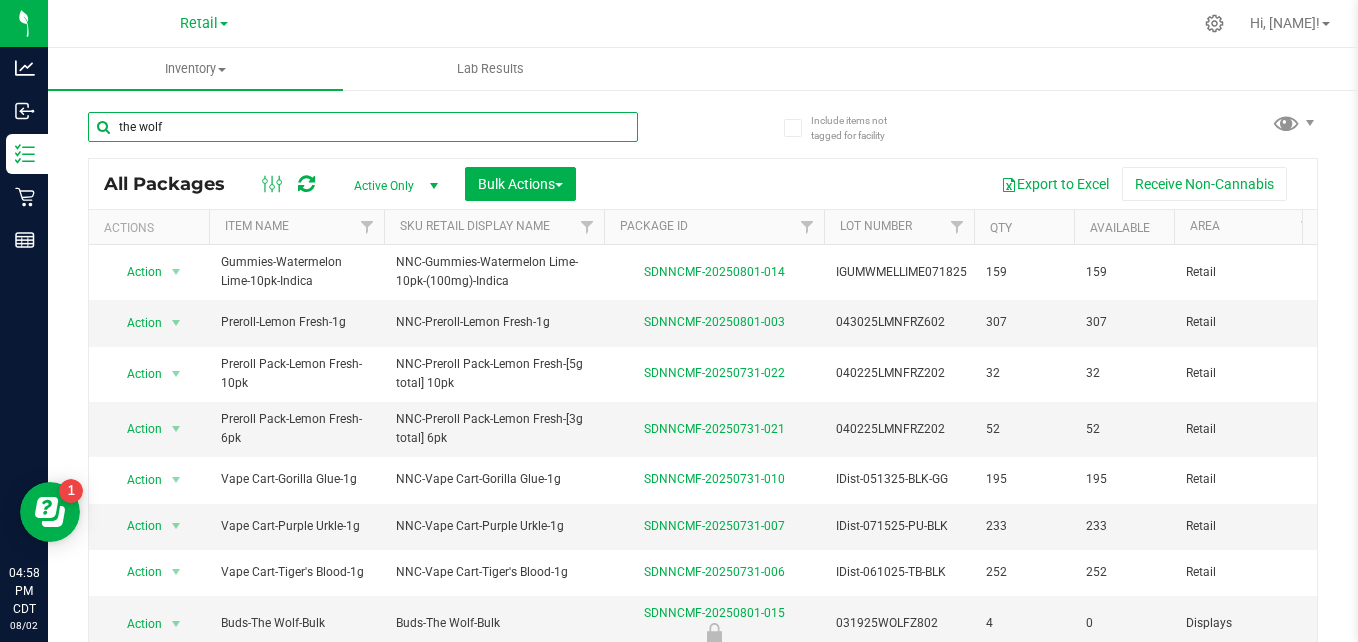 type on "the wolf" 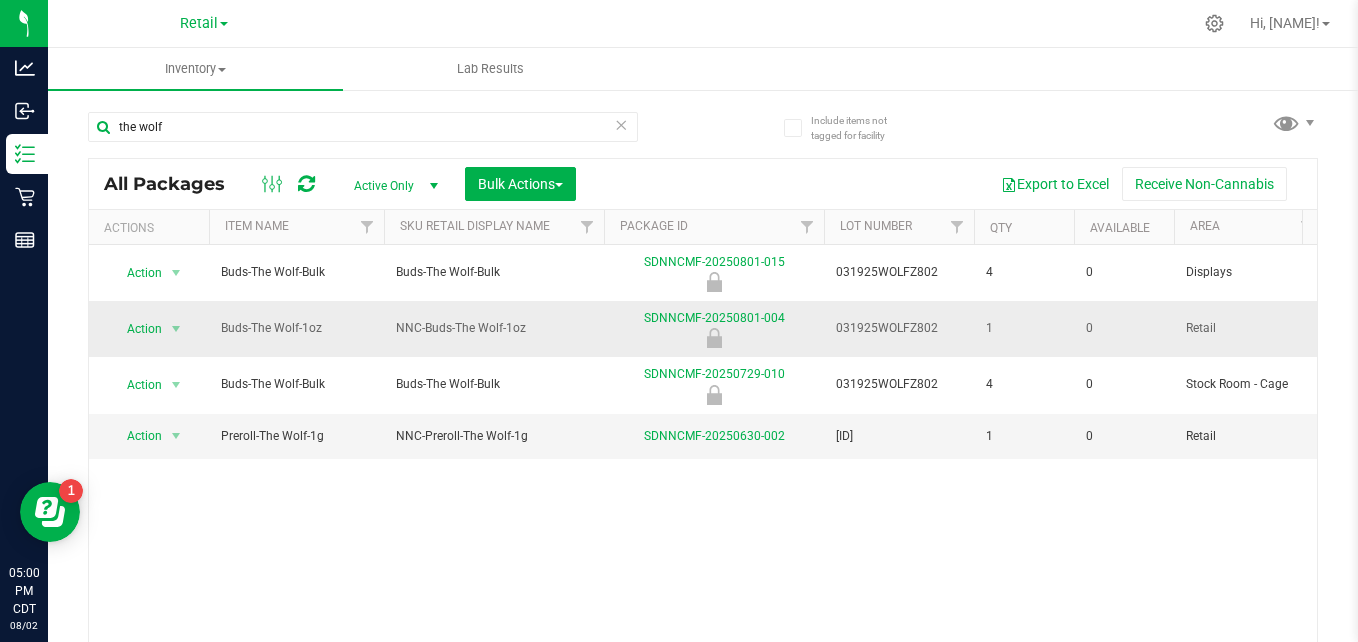 copy on "SDNNCMF-20250801-004" 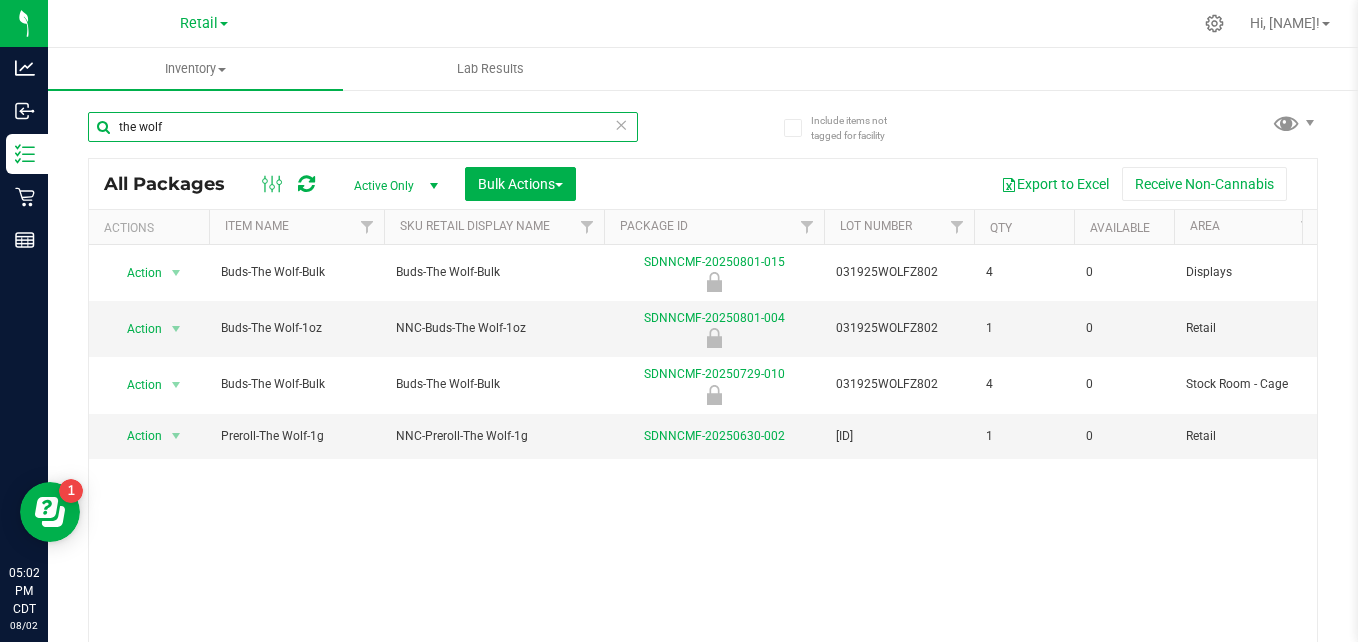 click on "the wolf" at bounding box center [363, 127] 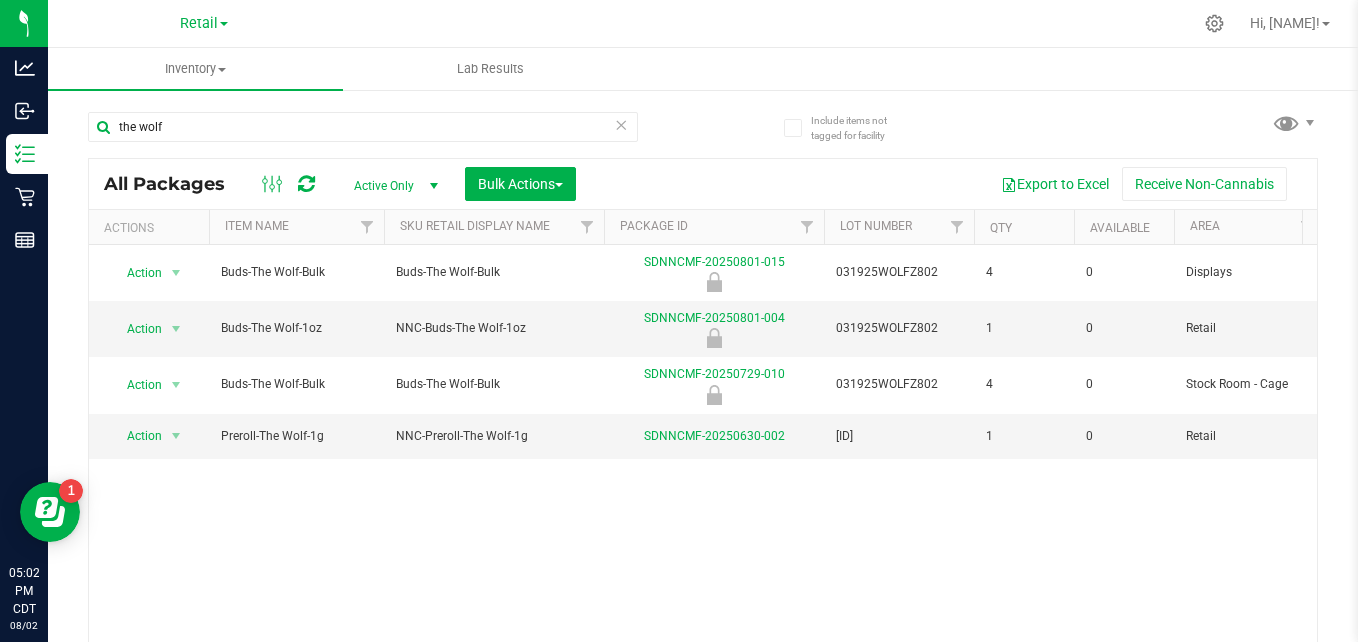 click at bounding box center [621, 124] 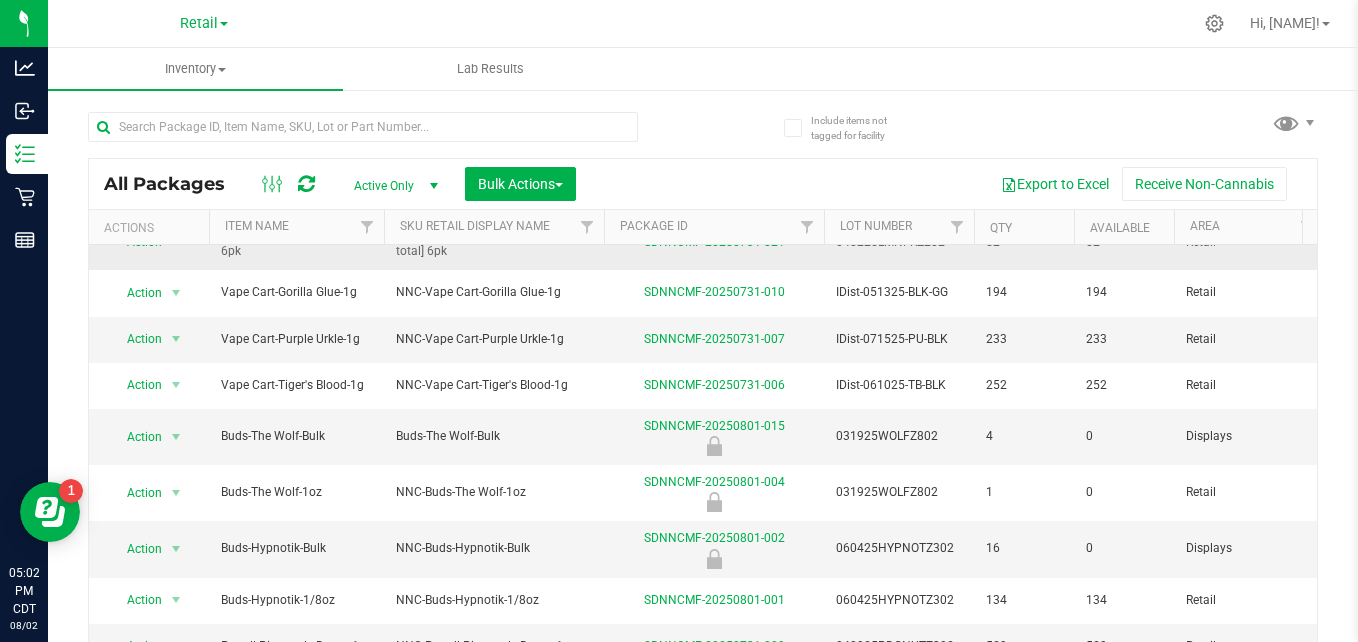 scroll, scrollTop: 188, scrollLeft: 0, axis: vertical 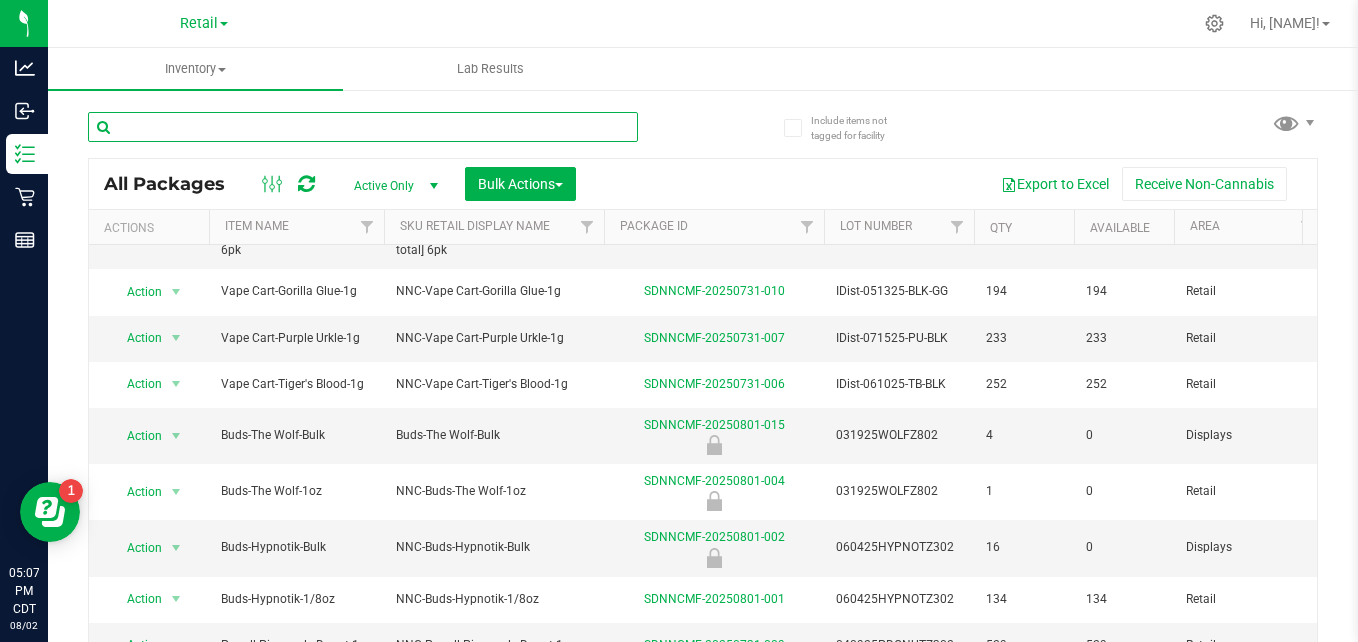 click at bounding box center (363, 127) 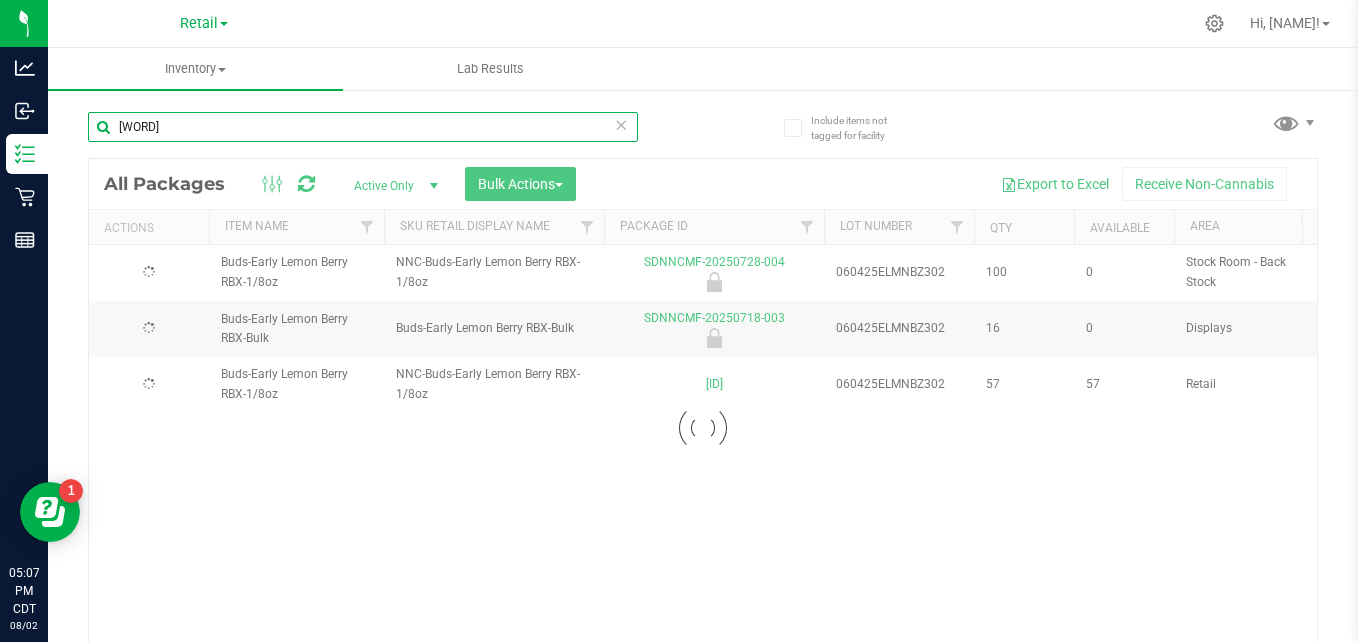 scroll, scrollTop: 0, scrollLeft: 0, axis: both 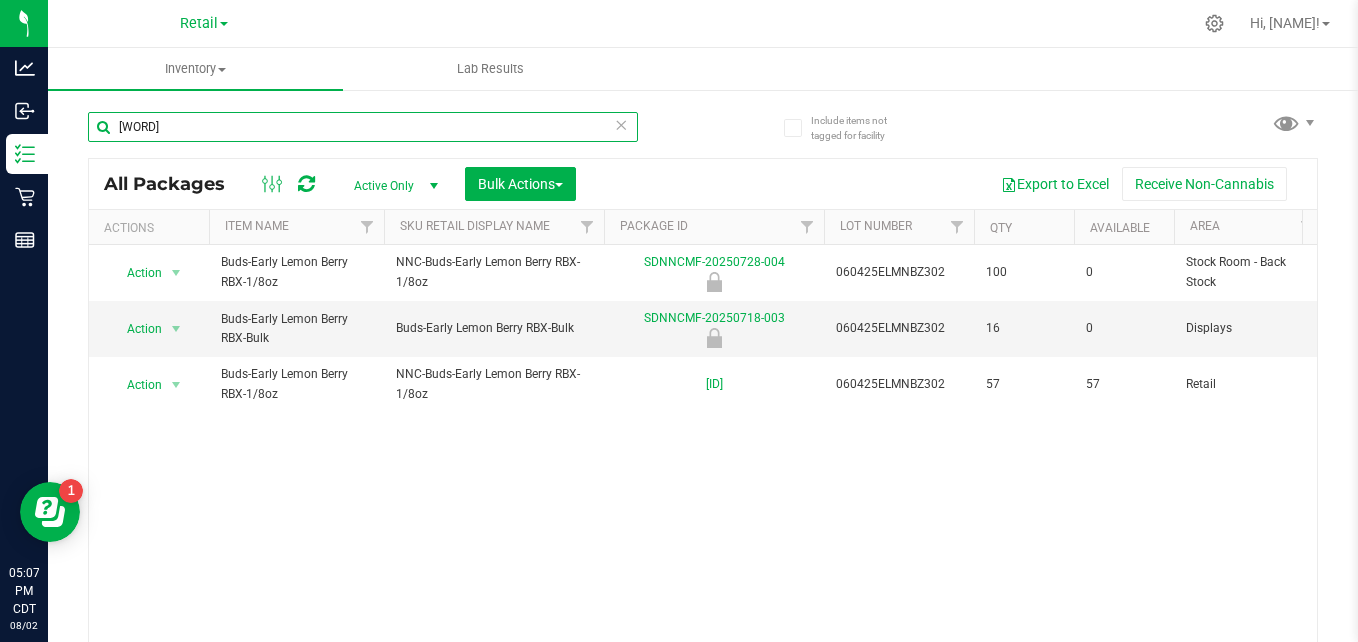 type on "early" 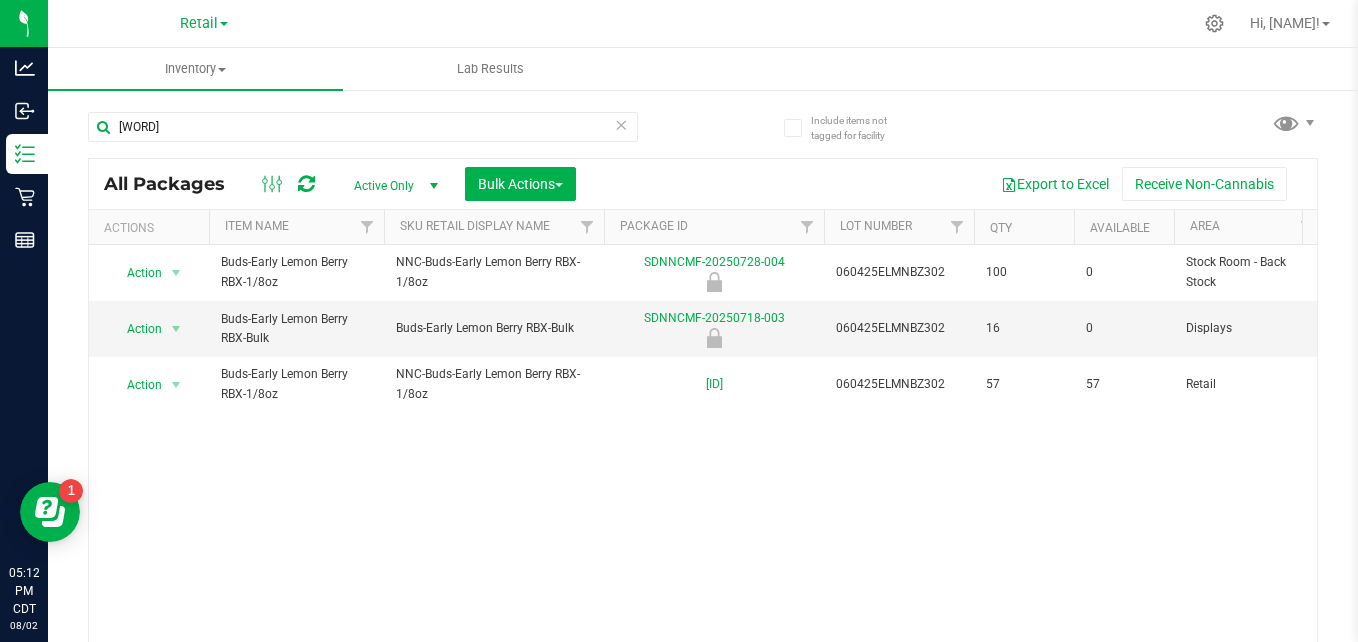 click on "Action Action Edit attributes Global inventory Locate package Package audit log Print package label Print product labels Unlock package
Buds-Early Lemon Berry RBX-1/8oz
NNC-Buds-Early Lemon Berry RBX-1/8oz
SDNNCMF-20250728-004
060425ELMNBZ302
100
0
Stock Room - Back Stock
$42.00000 16.1540
Pass
1.1.1.27267.0
Bud/Flower
Early Lemon Berry RBX
Aug 1, 2025 17:14:25 CDT
sunshine.blair@nativenationscannabis.com
Jul 28, 2025 12:38:28 CDT" at bounding box center [703, 447] 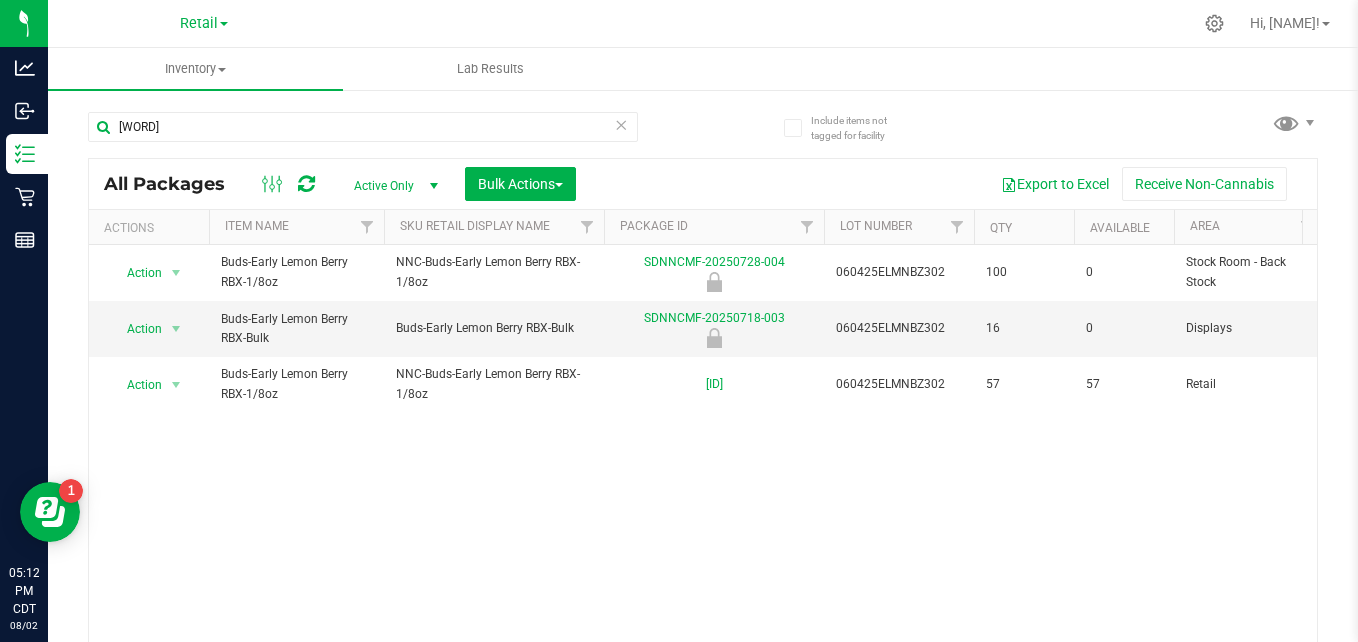 click at bounding box center [621, 124] 